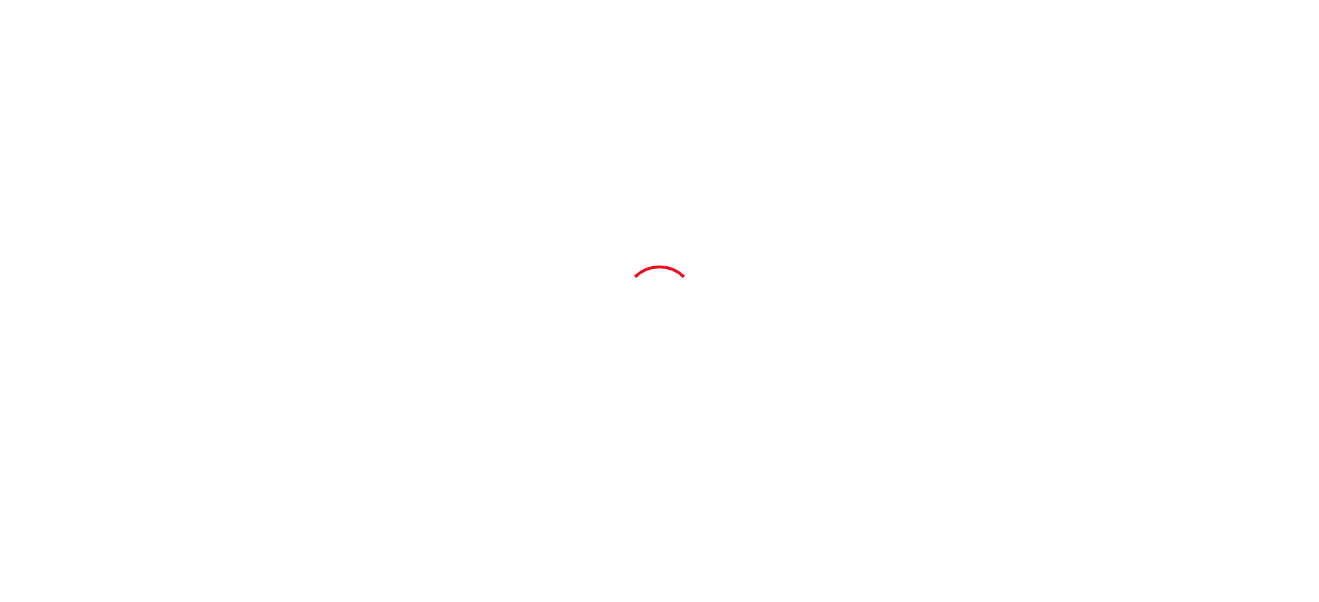 scroll, scrollTop: 0, scrollLeft: 0, axis: both 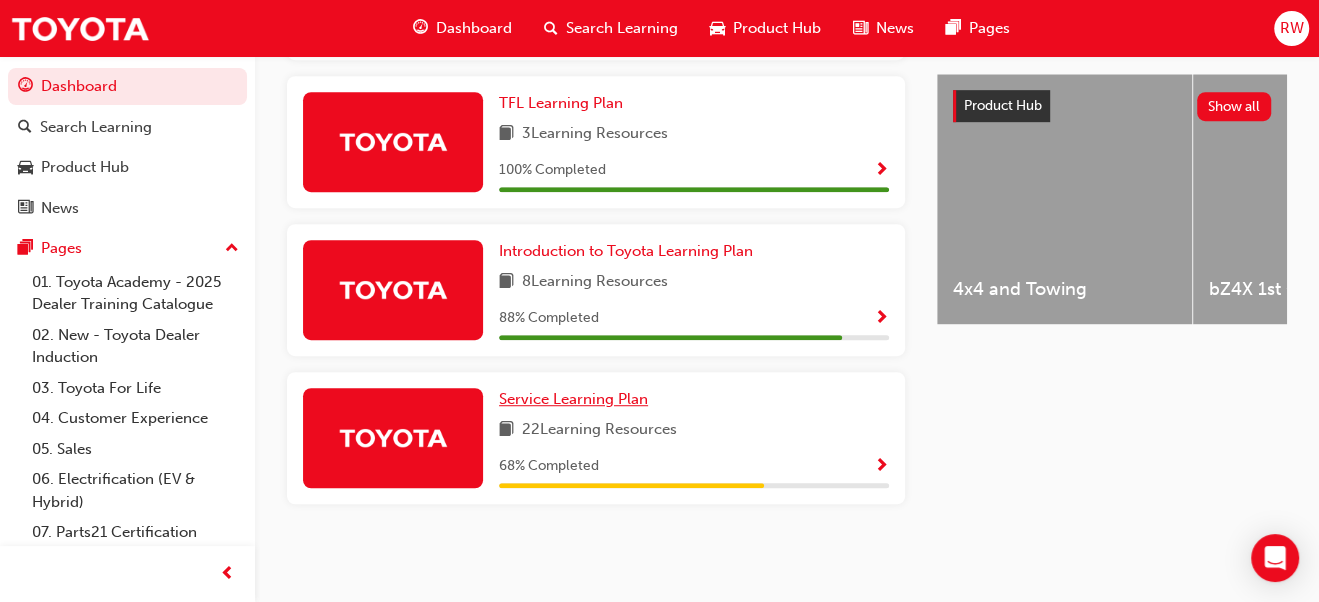 click on "Service Learning Plan" at bounding box center [573, 399] 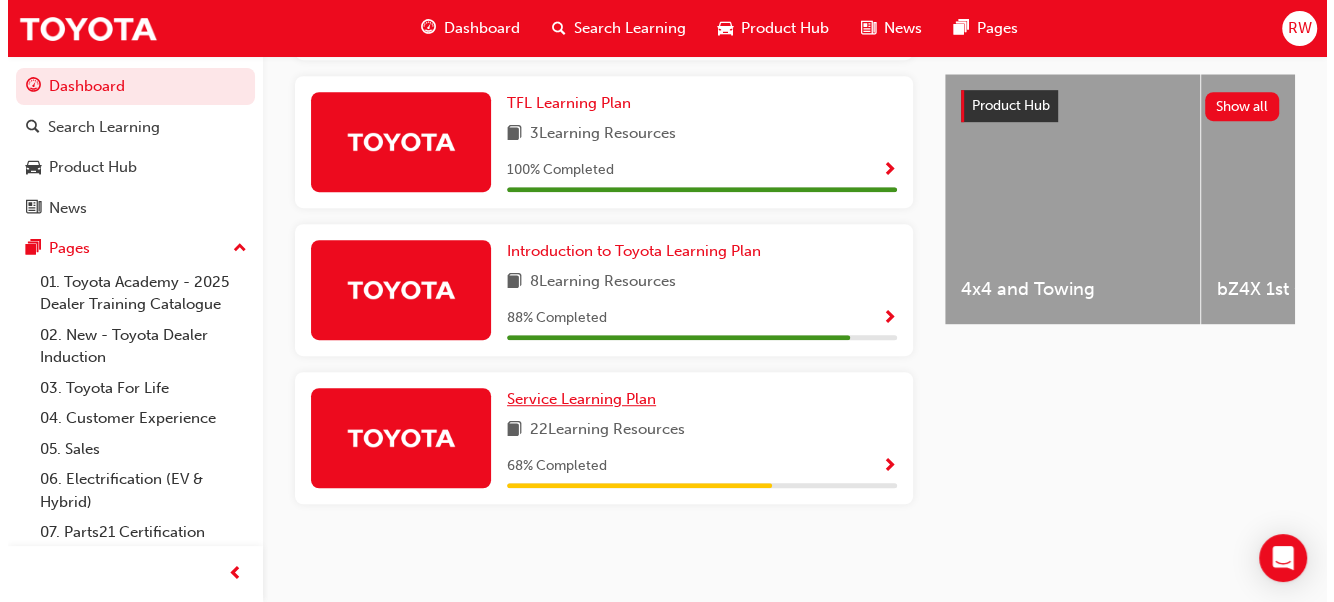scroll, scrollTop: 0, scrollLeft: 0, axis: both 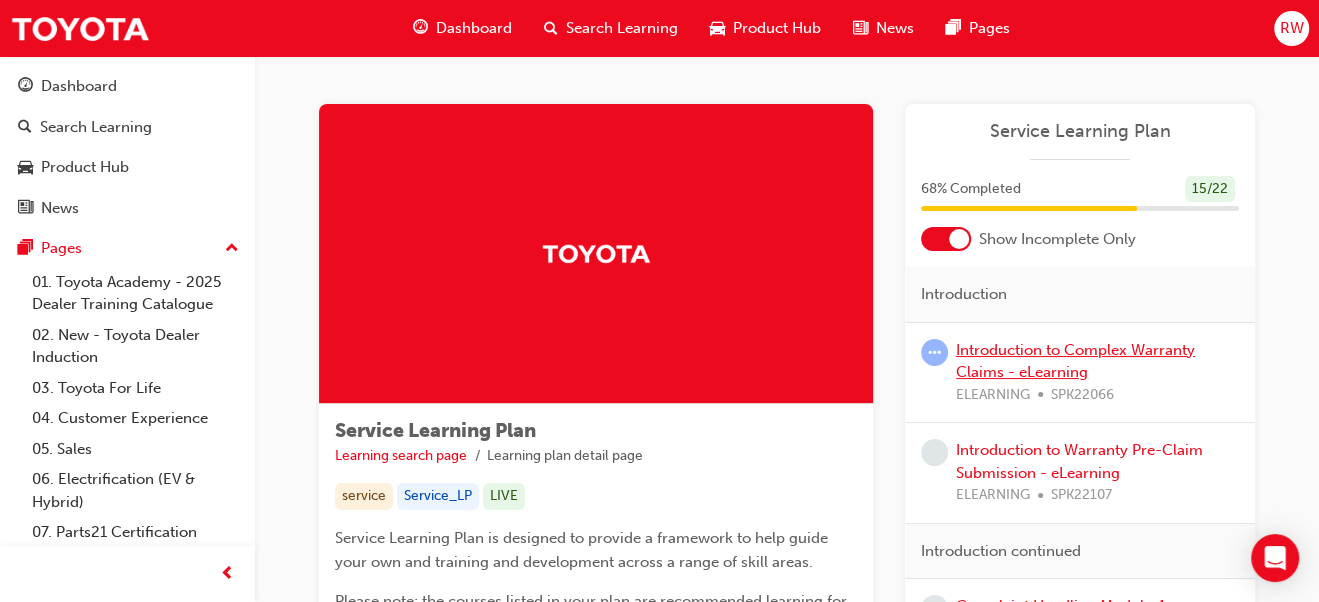 click on "Introduction to Complex Warranty Claims - eLearning" at bounding box center [1075, 361] 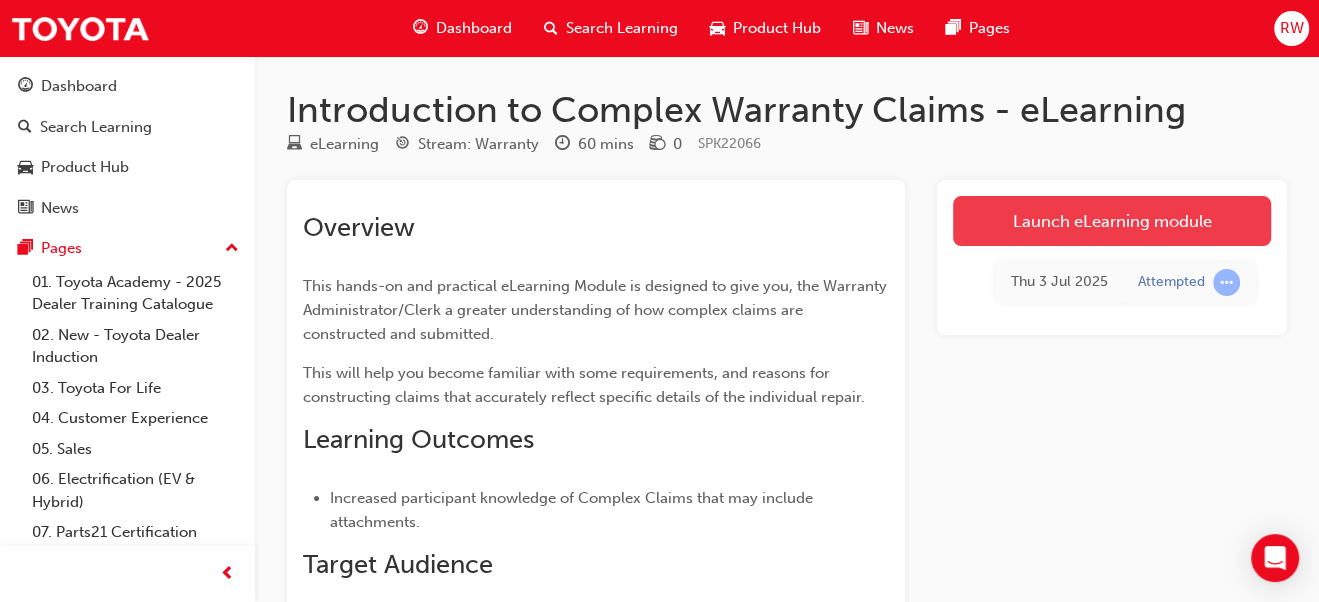 click on "Launch eLearning module" at bounding box center (1112, 221) 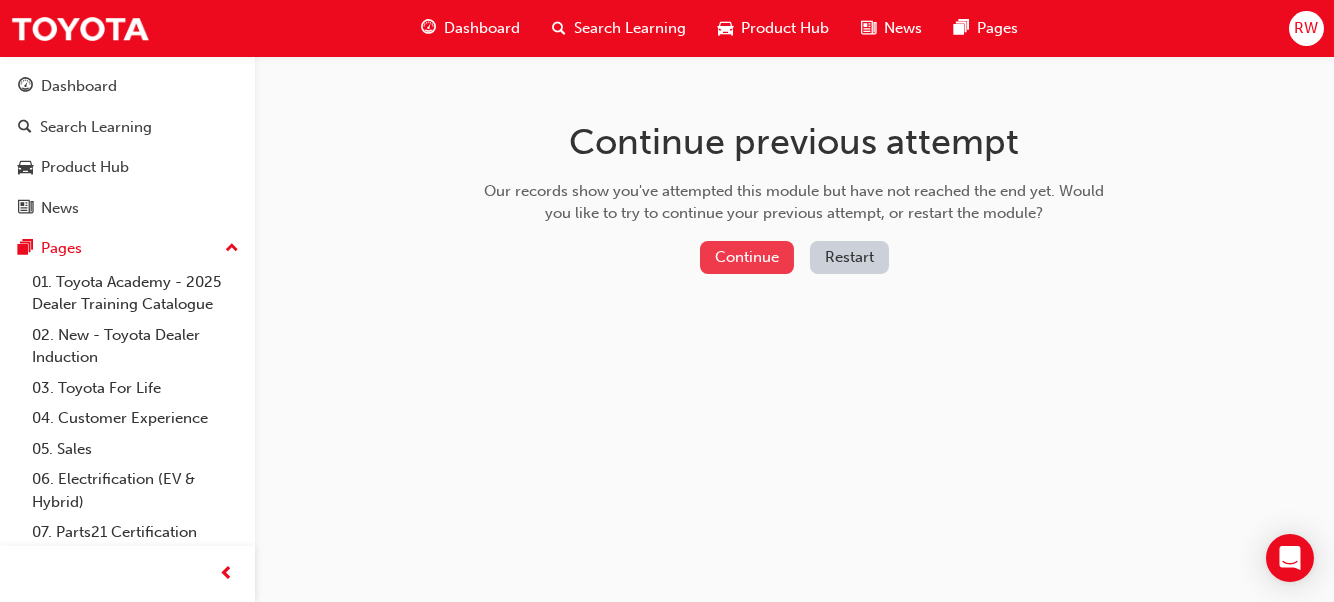 click on "Continue" at bounding box center [747, 257] 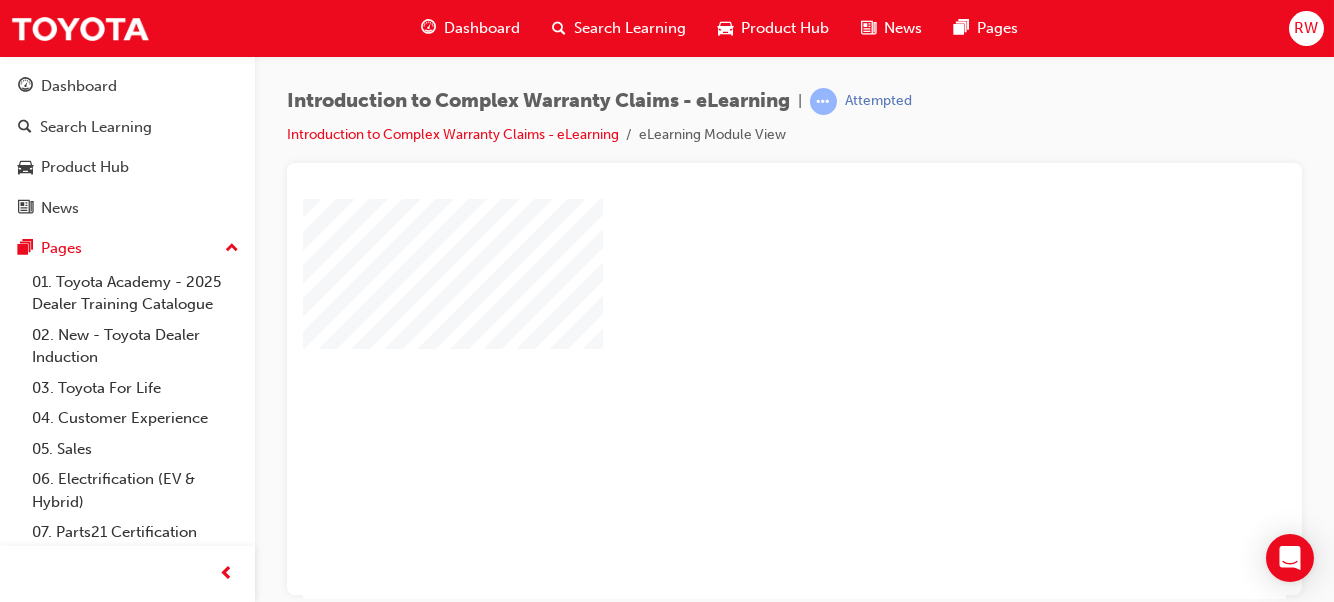 scroll, scrollTop: 365, scrollLeft: 0, axis: vertical 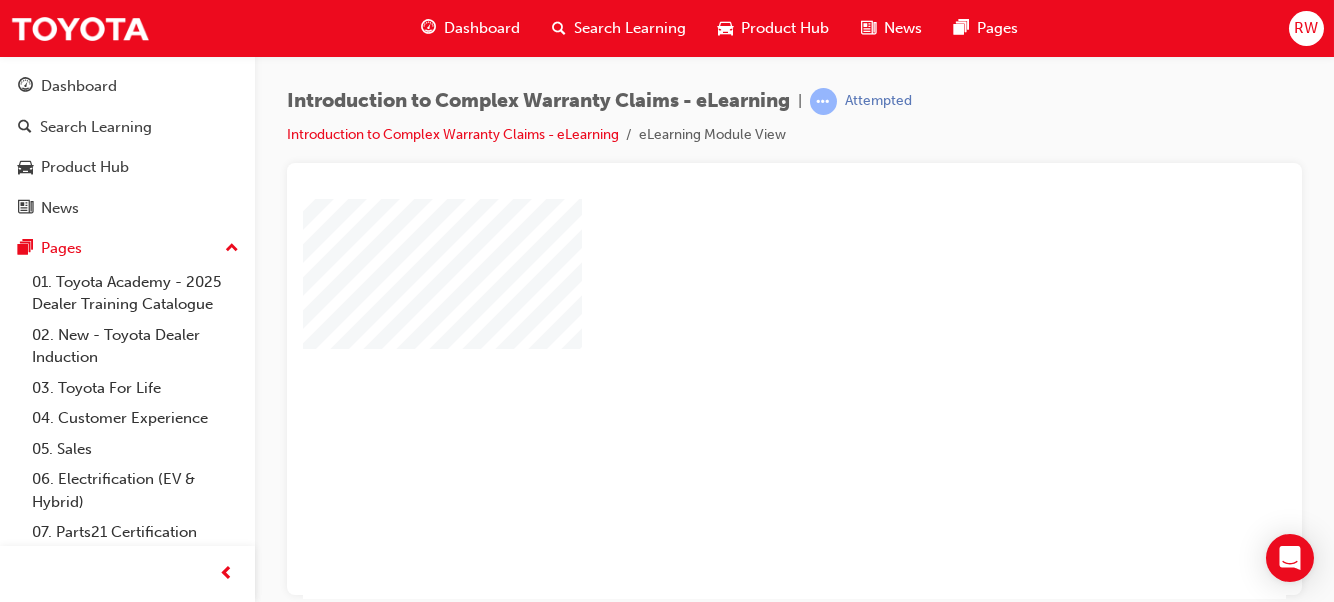click at bounding box center (716, 340) 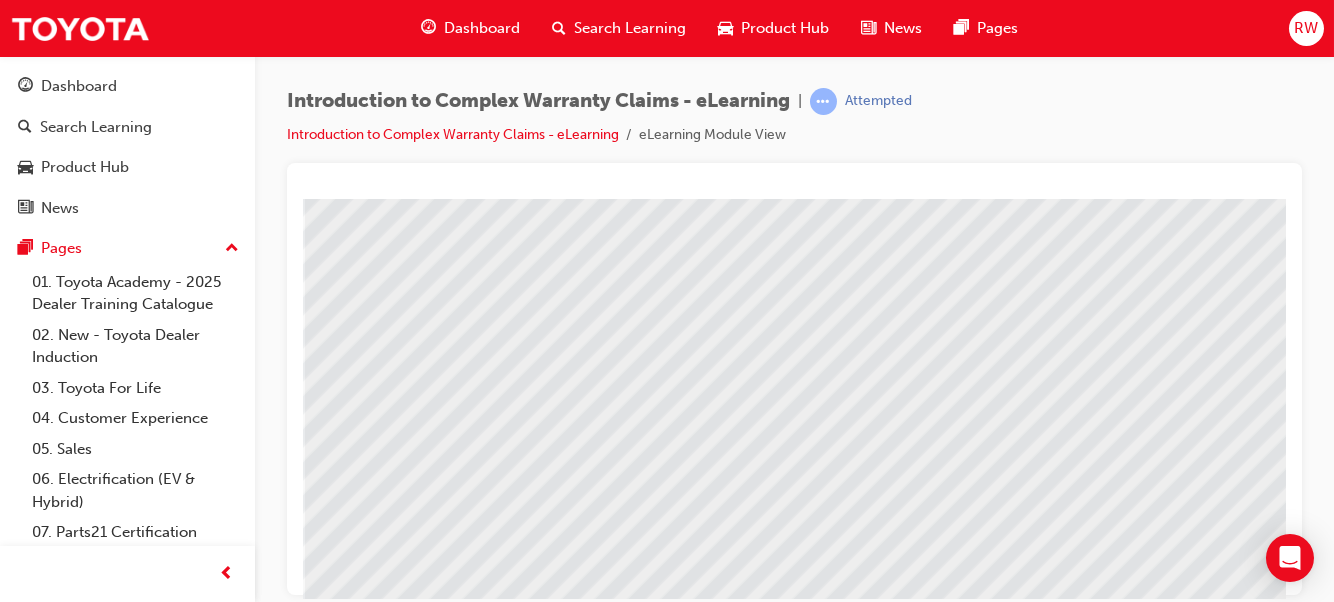 scroll, scrollTop: 365, scrollLeft: 0, axis: vertical 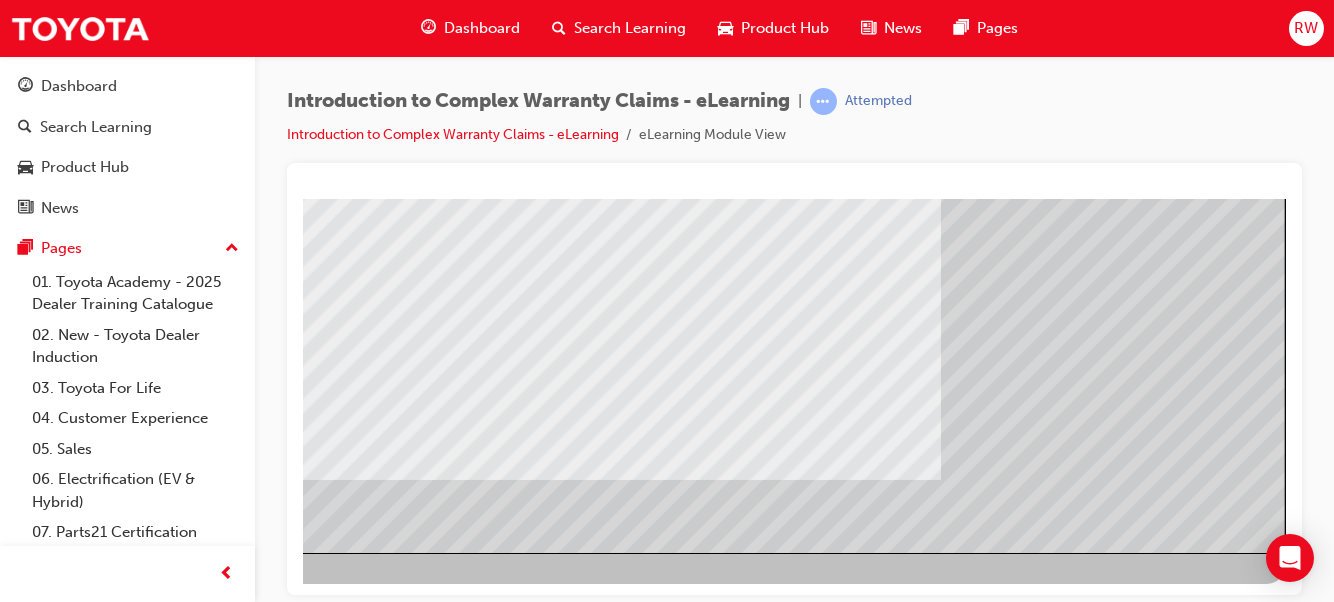 click at bounding box center [-11, 3377] 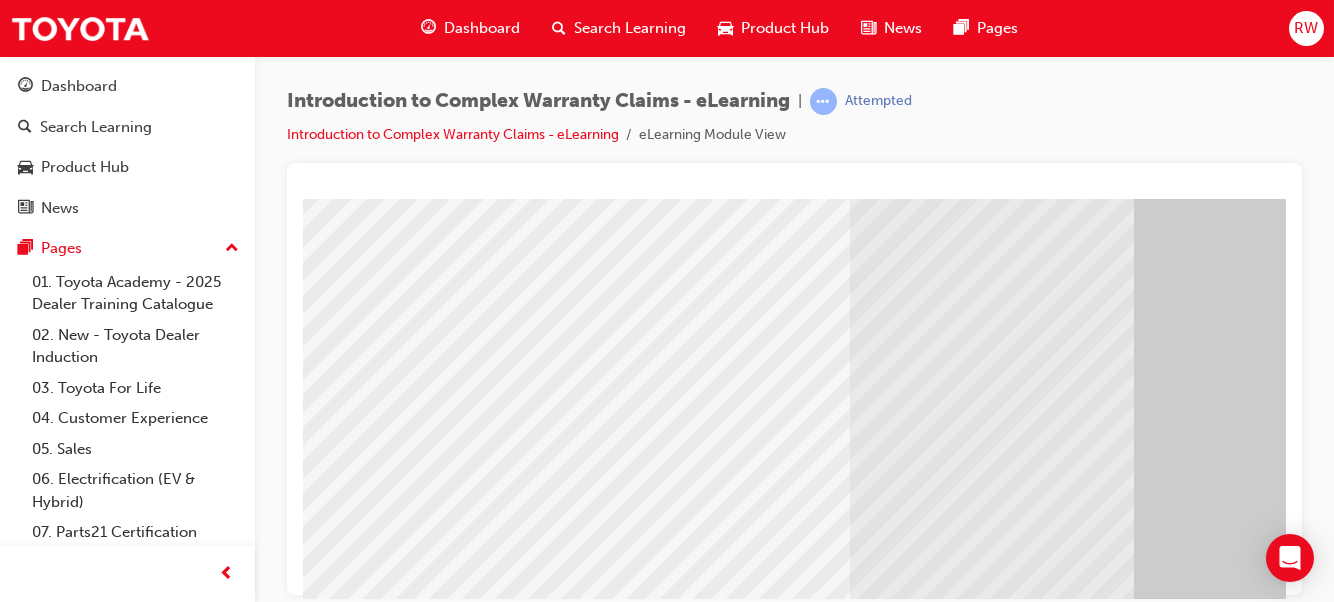 scroll, scrollTop: 199, scrollLeft: 0, axis: vertical 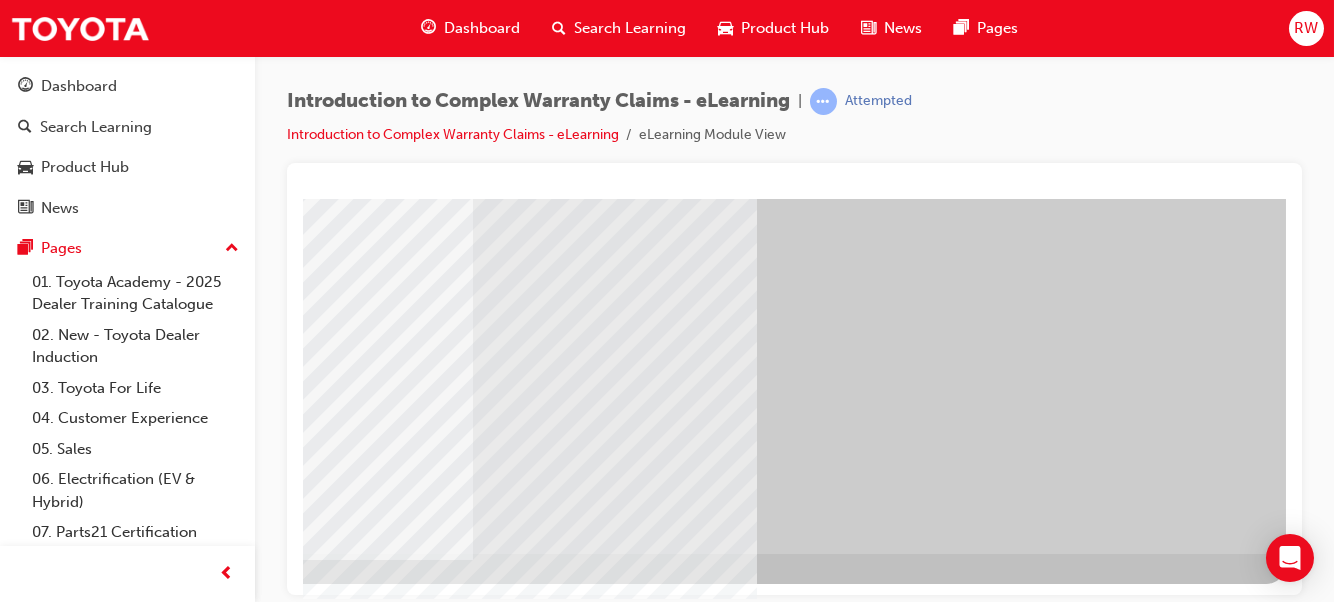 click at bounding box center [-11, 2102] 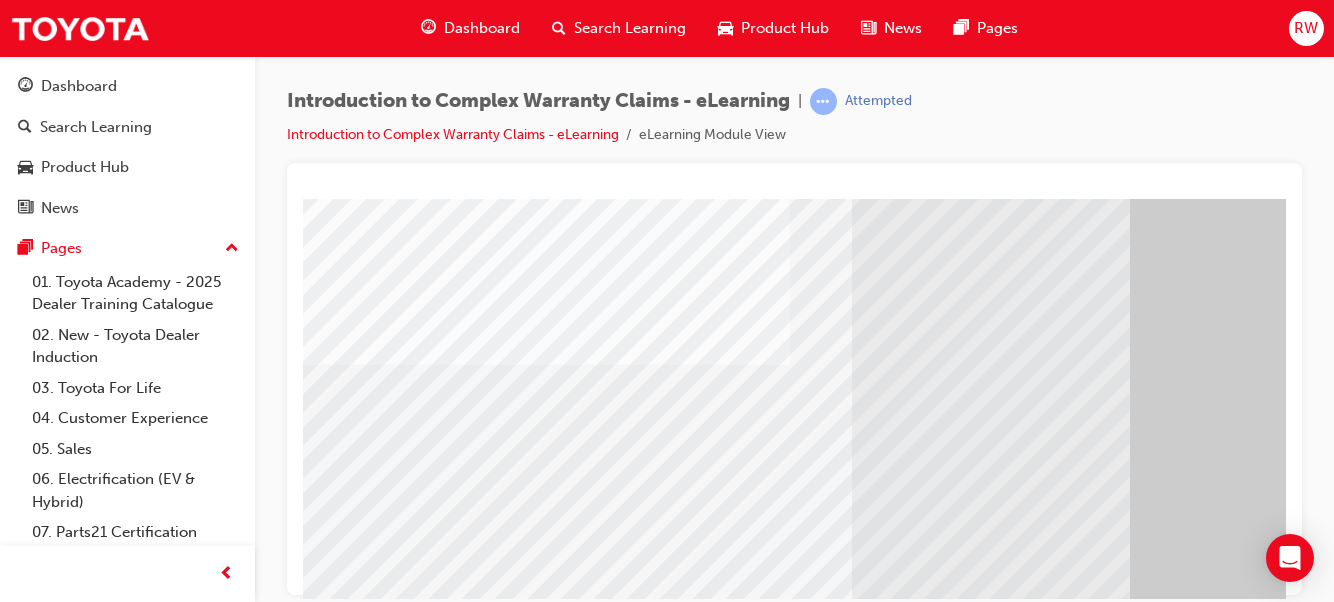 scroll, scrollTop: 365, scrollLeft: 0, axis: vertical 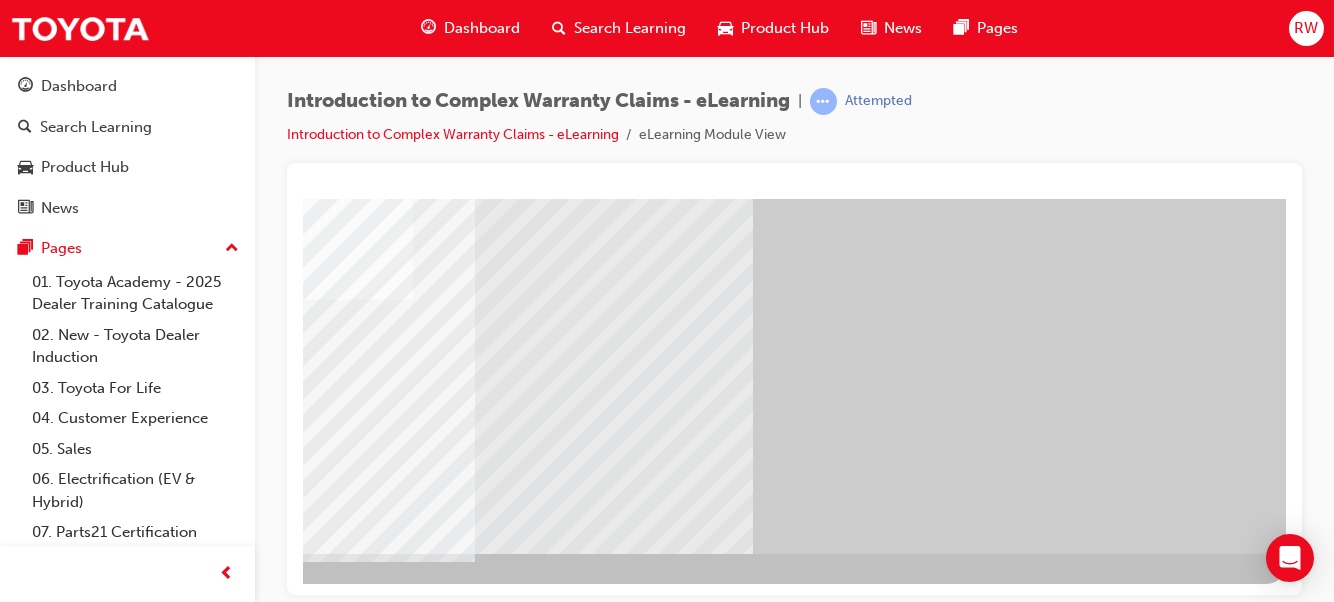click at bounding box center [-11, 2611] 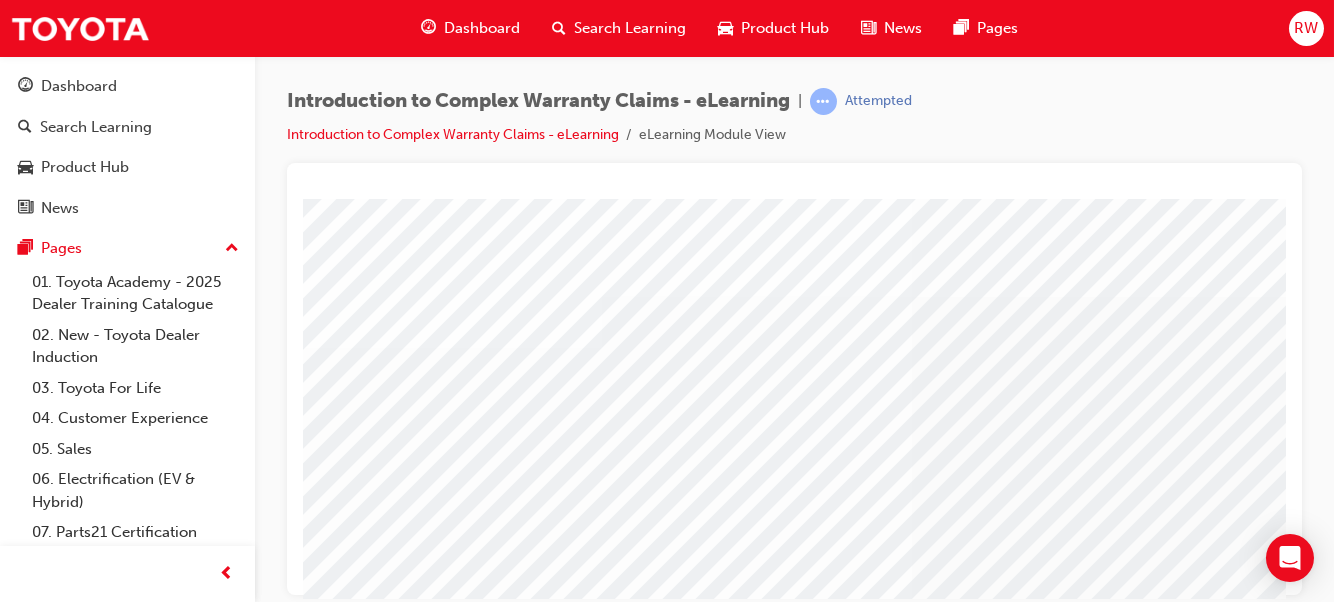 scroll, scrollTop: 99, scrollLeft: 0, axis: vertical 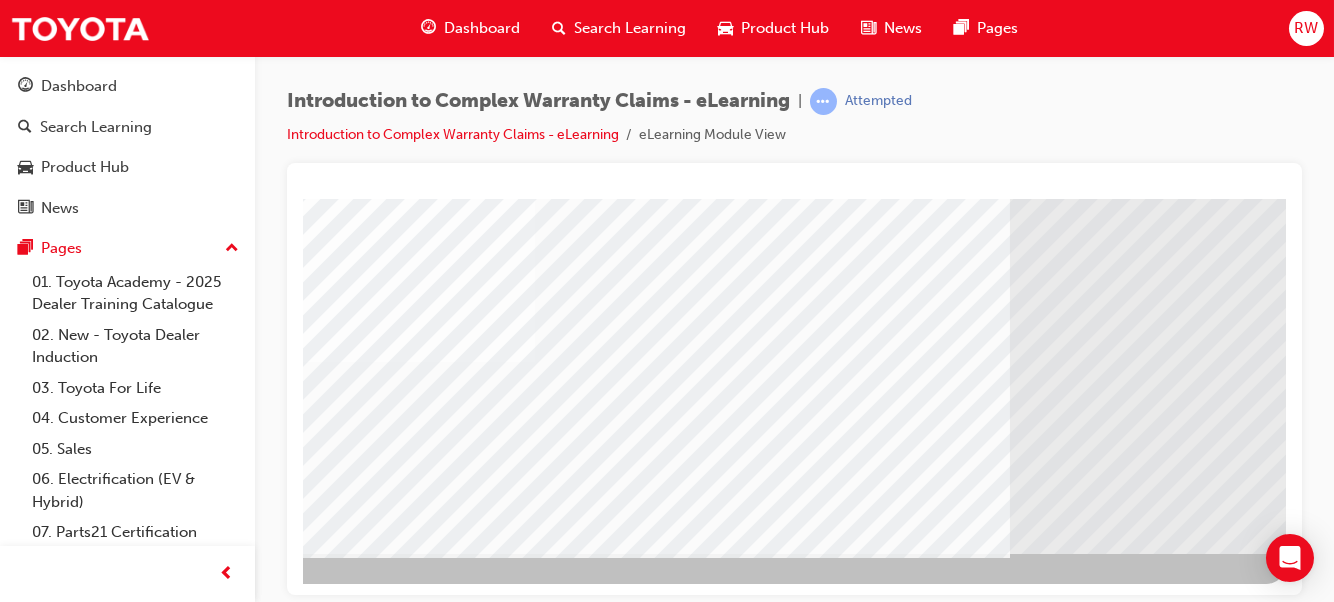 click at bounding box center [-11, 5063] 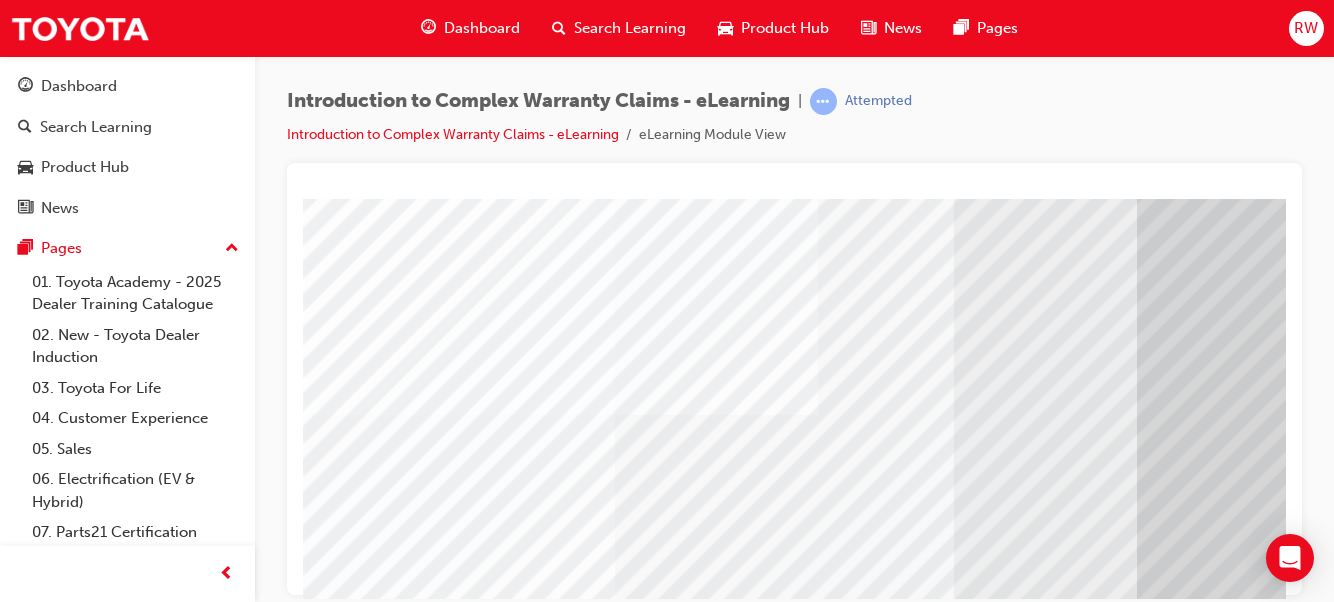 scroll, scrollTop: 365, scrollLeft: 0, axis: vertical 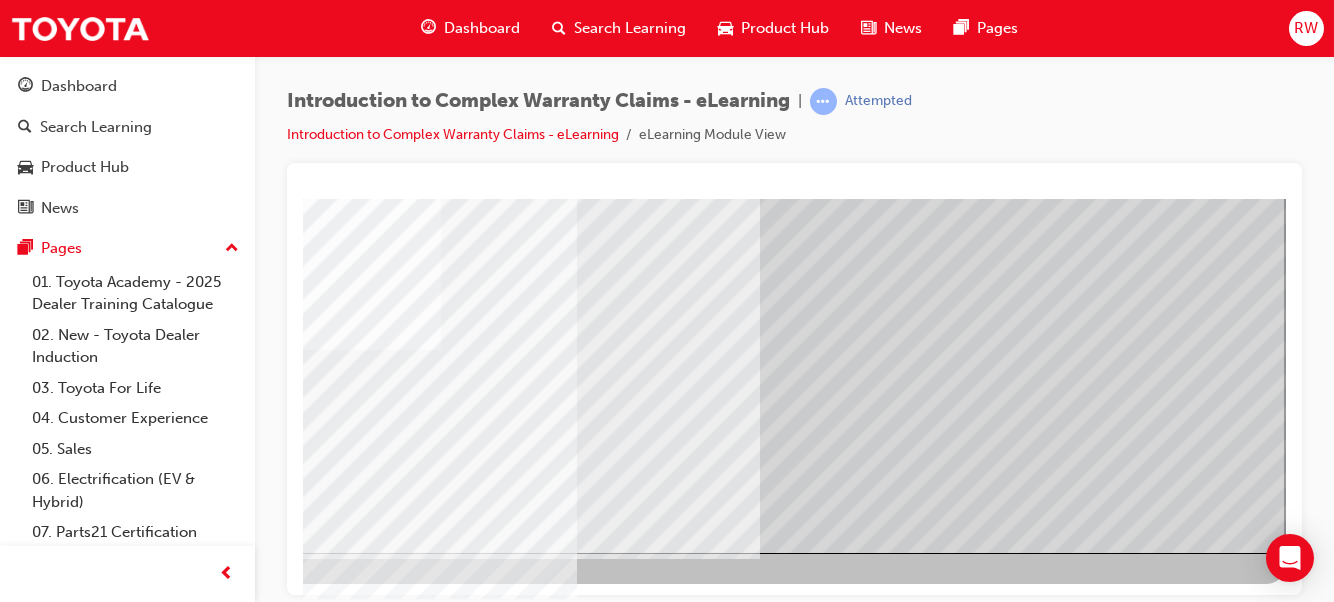 click at bounding box center (-11, 1906) 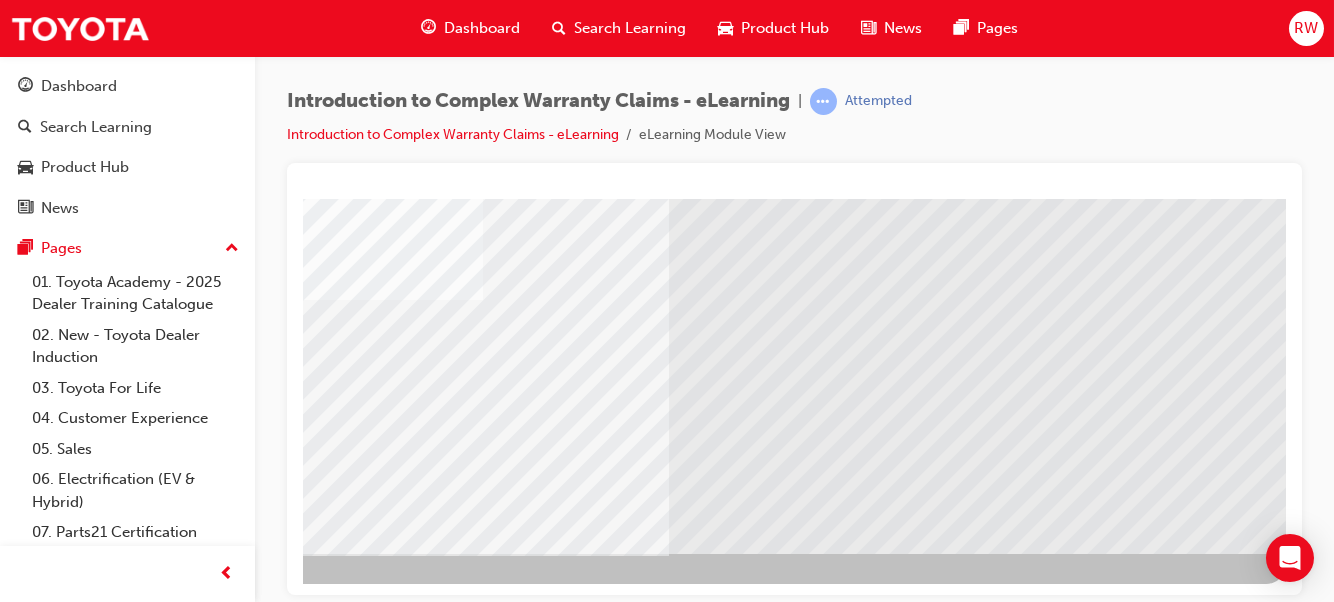 scroll, scrollTop: 0, scrollLeft: 0, axis: both 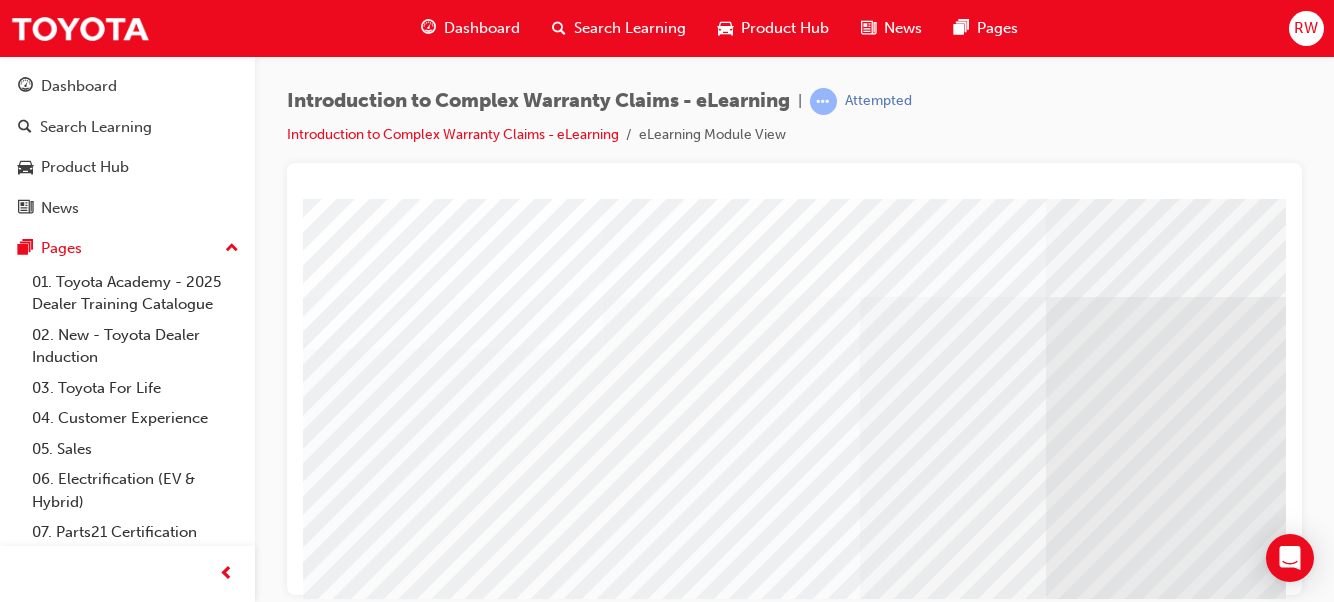 click at bounding box center [674, 2599] 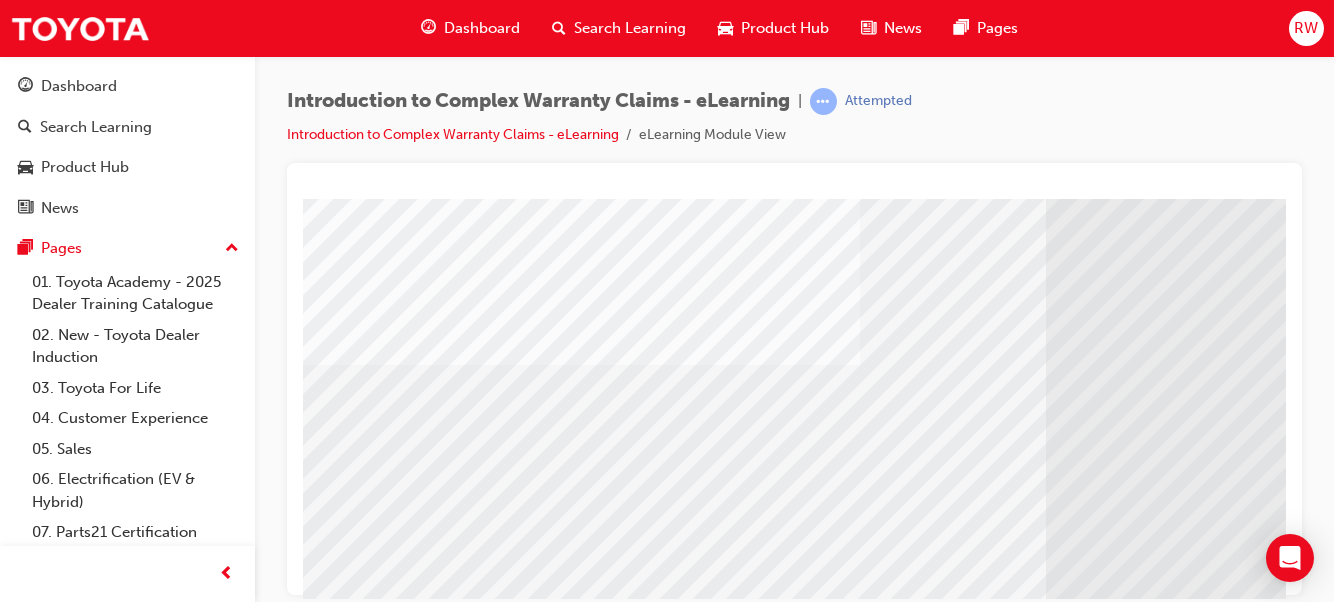 scroll, scrollTop: 365, scrollLeft: 0, axis: vertical 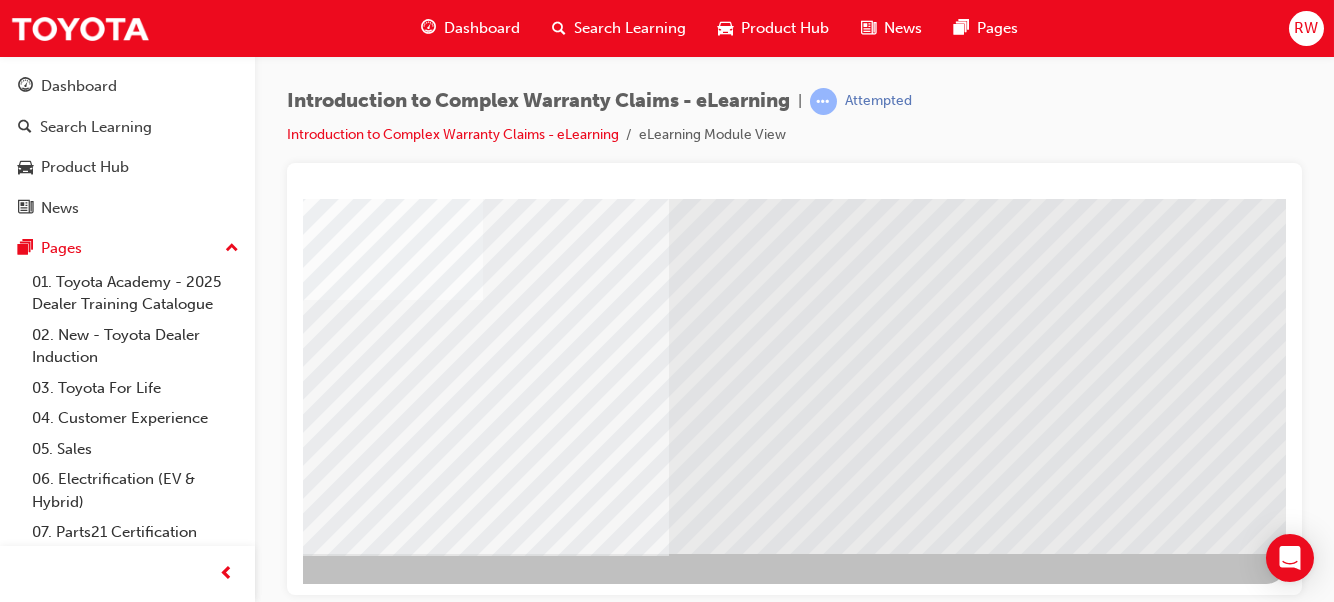 click at bounding box center [-11, 2613] 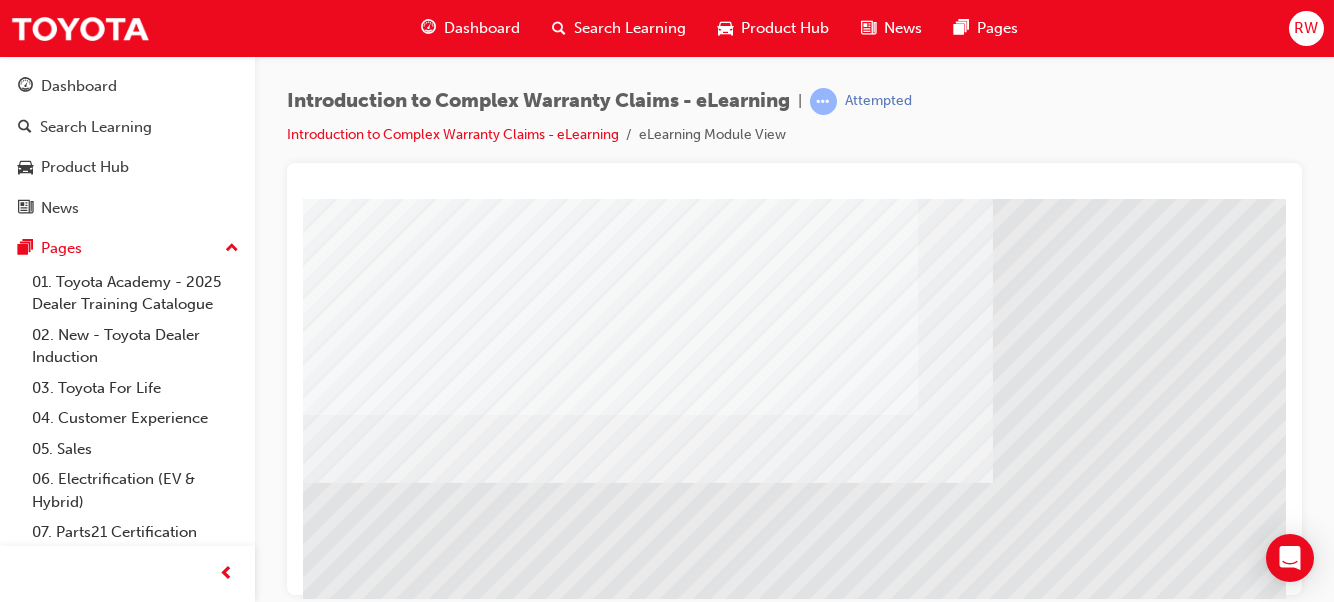 scroll, scrollTop: 365, scrollLeft: 0, axis: vertical 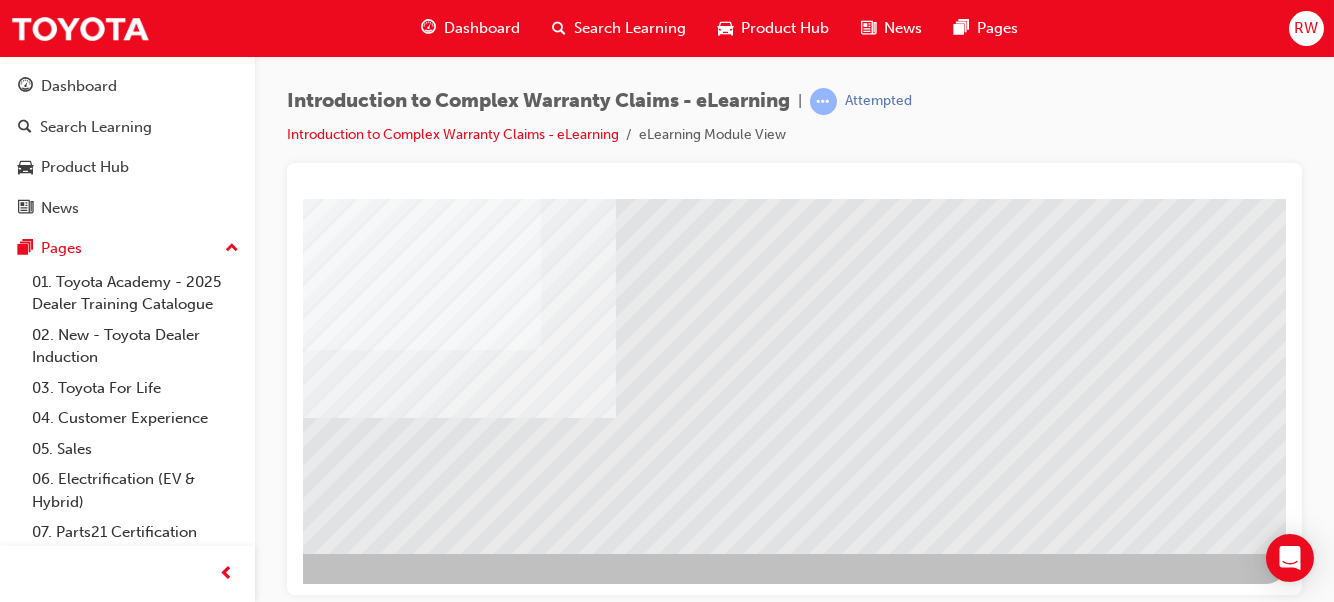 drag, startPoint x: 961, startPoint y: 588, endPoint x: 1571, endPoint y: 768, distance: 636.0032 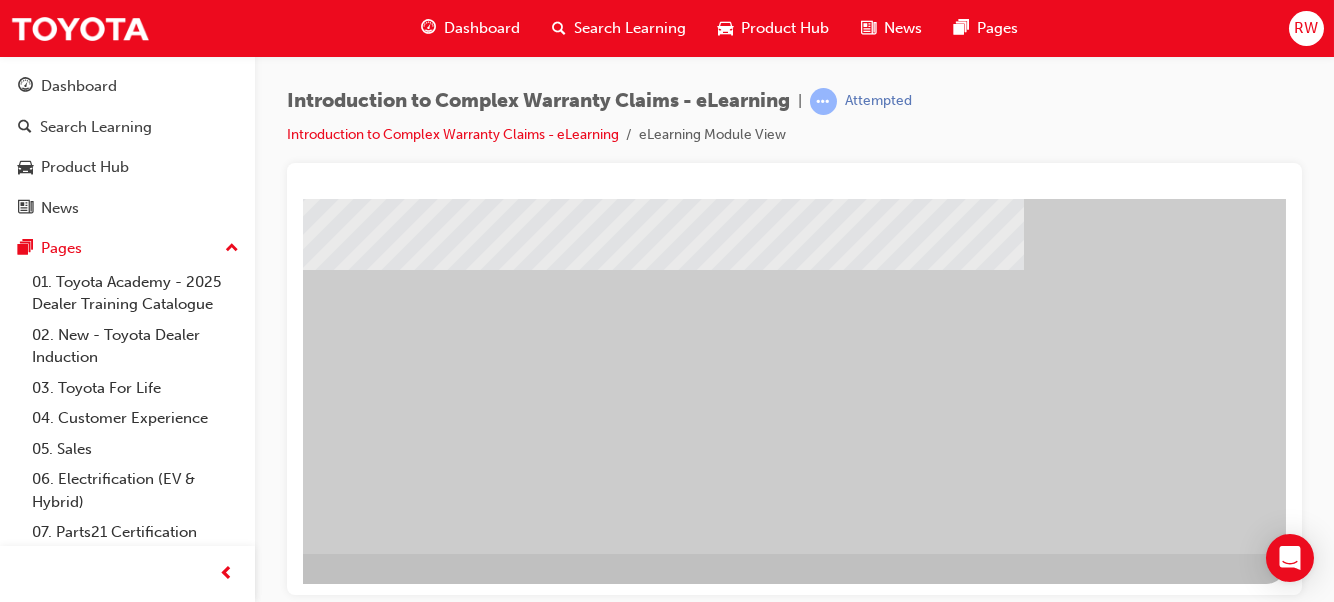 scroll, scrollTop: 0, scrollLeft: 0, axis: both 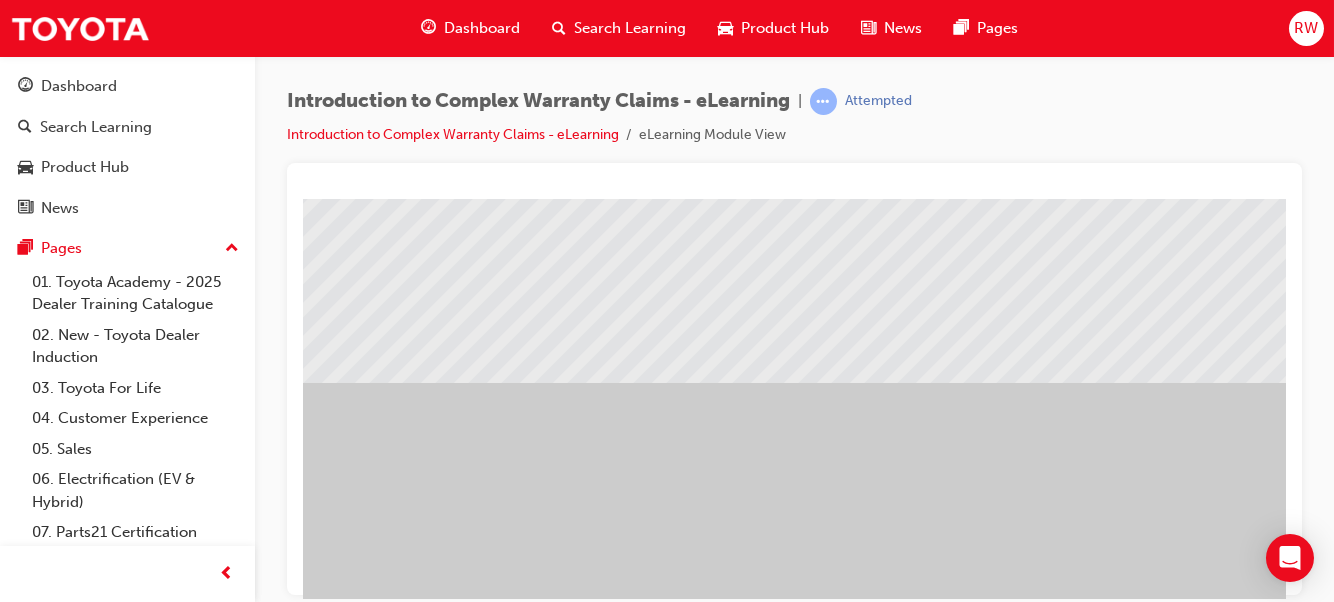 click at bounding box center [440, 1608] 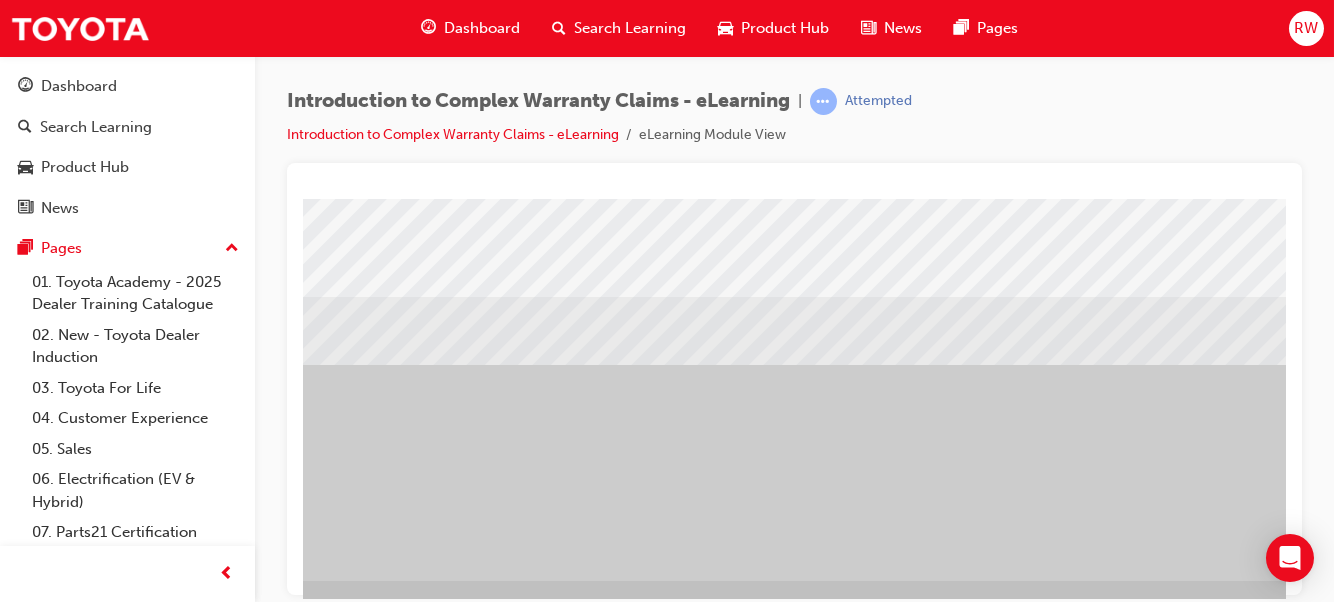scroll, scrollTop: 365, scrollLeft: 59, axis: both 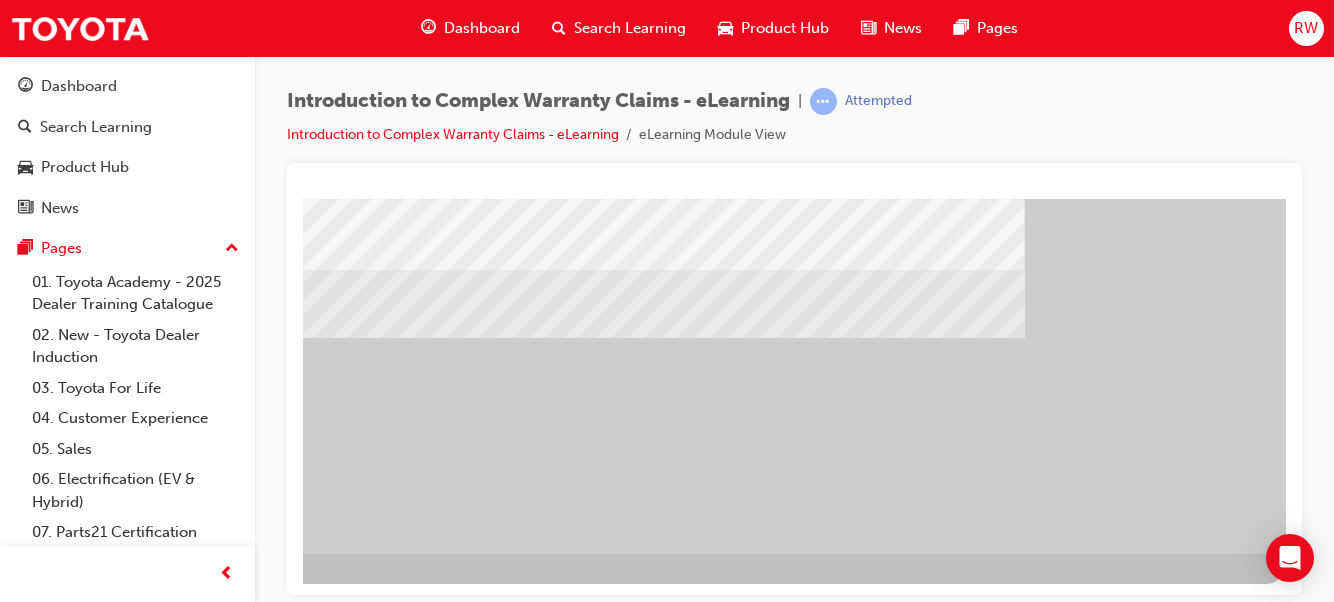 click at bounding box center (-11, 2385) 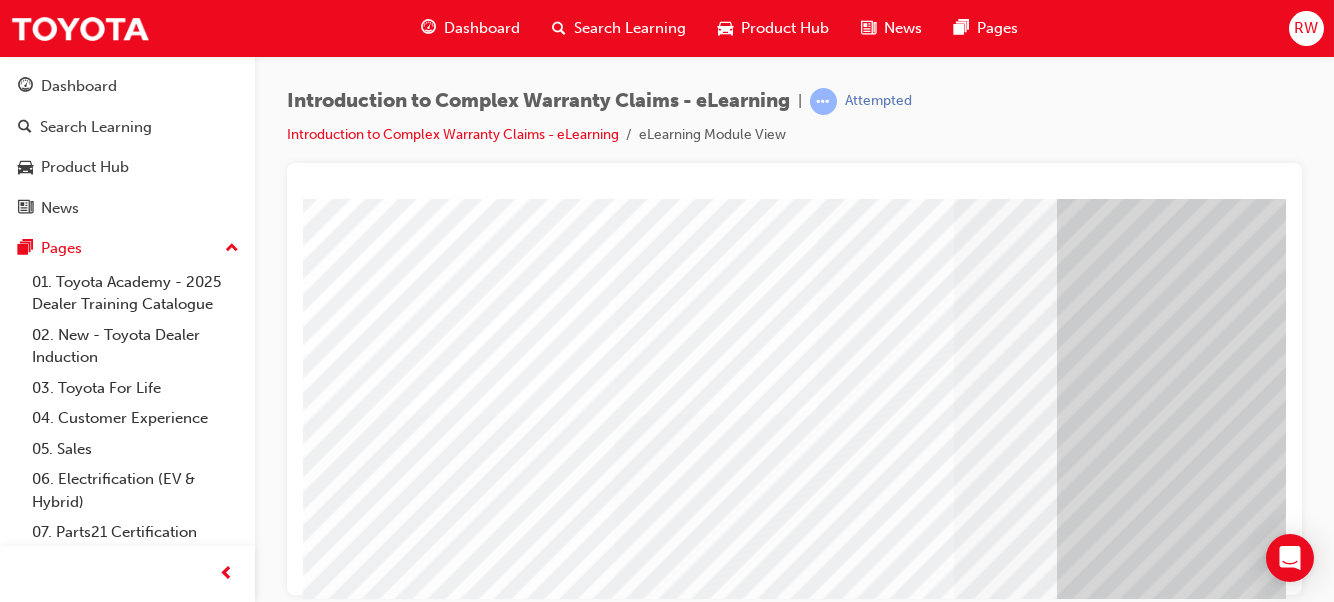 scroll, scrollTop: 365, scrollLeft: 0, axis: vertical 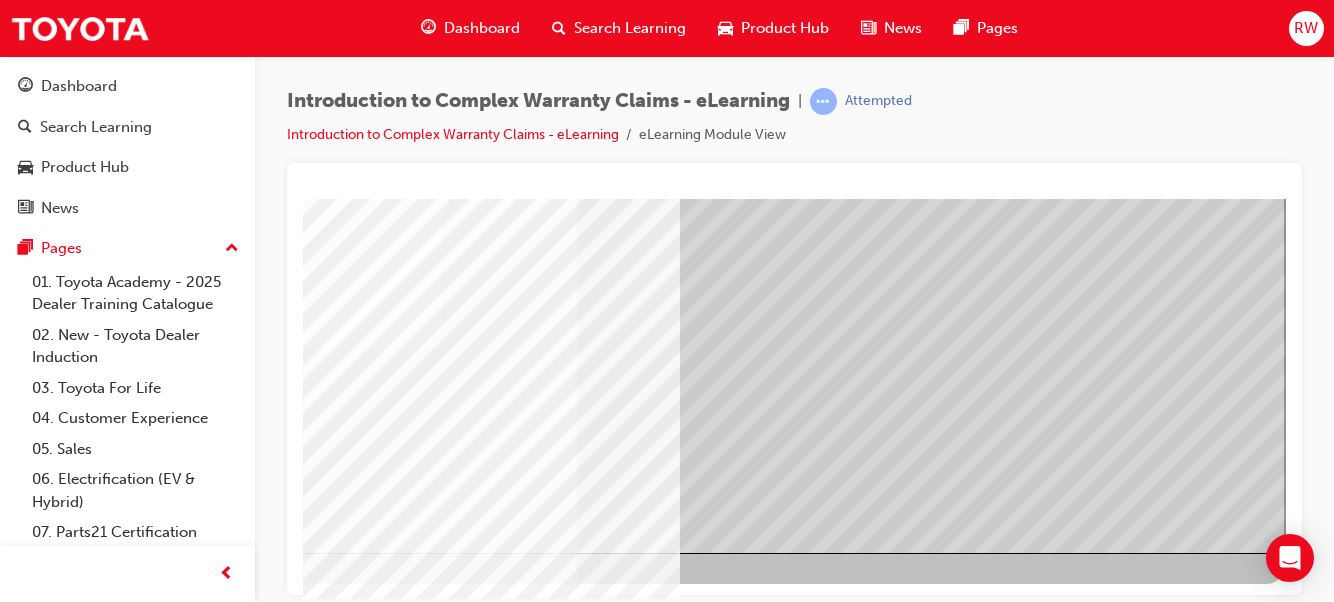 click at bounding box center [-11, 2767] 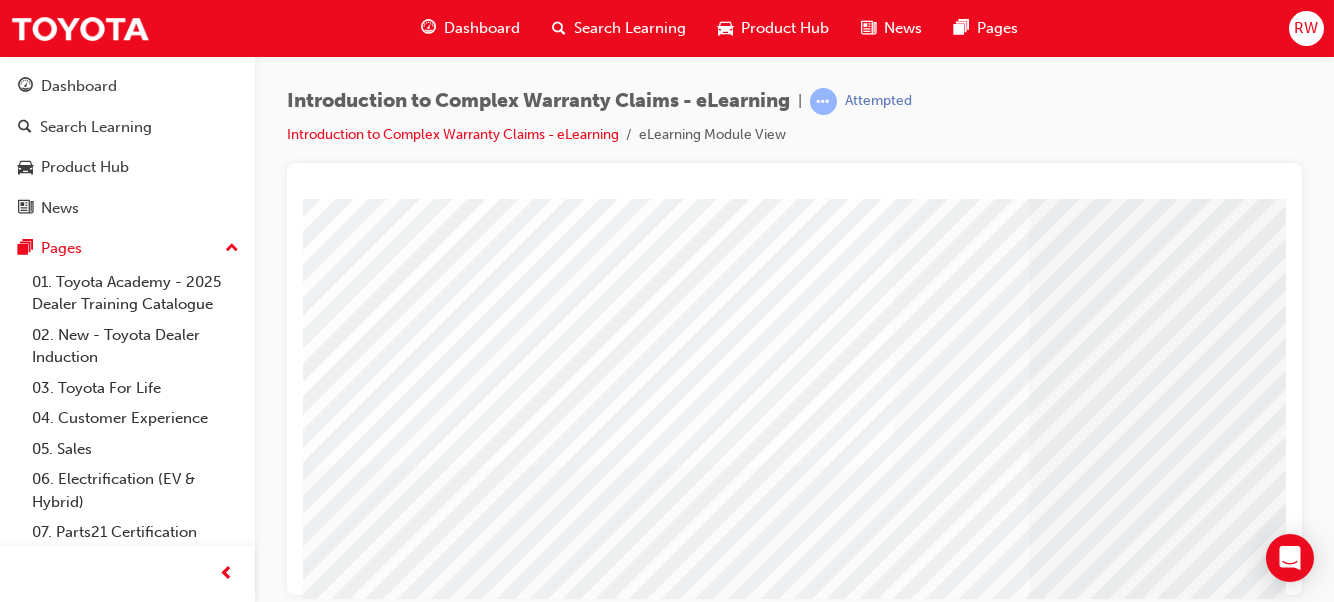 scroll, scrollTop: 365, scrollLeft: 0, axis: vertical 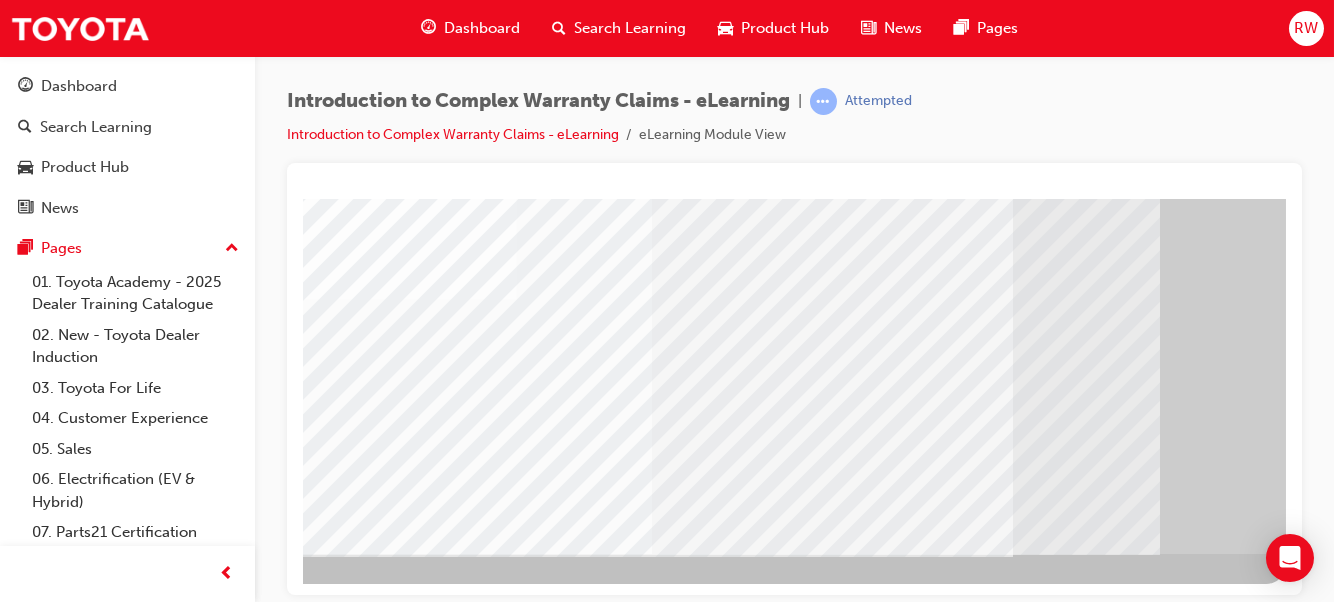 click at bounding box center (-11, 3335) 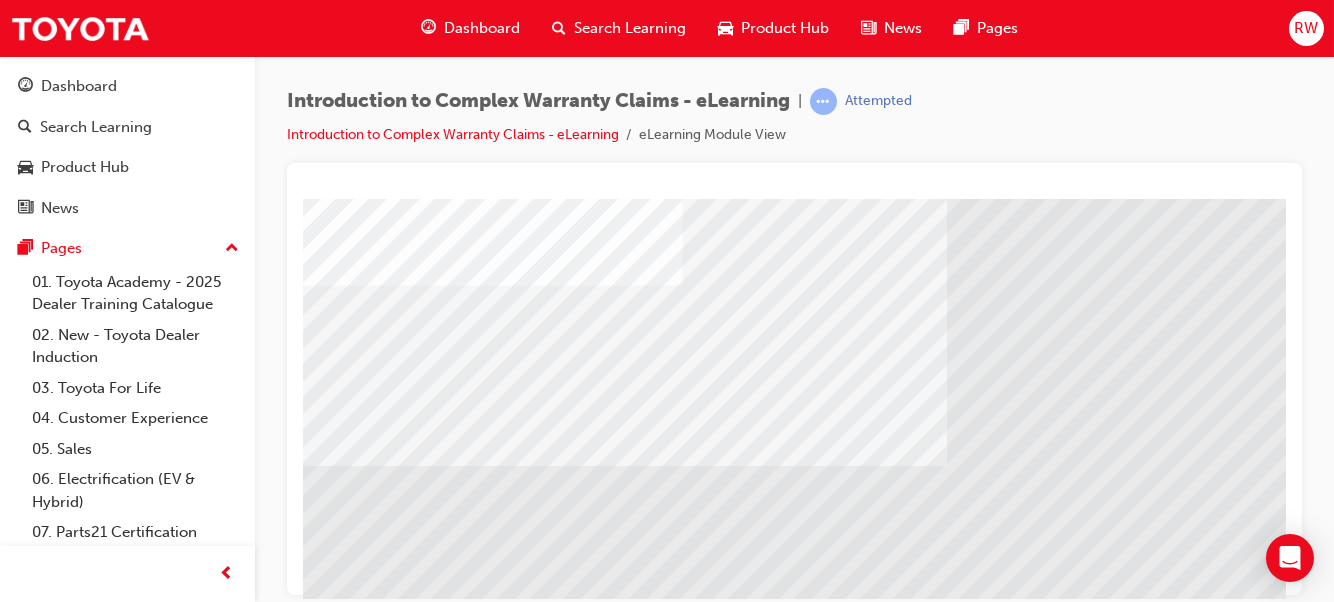 scroll, scrollTop: 365, scrollLeft: 0, axis: vertical 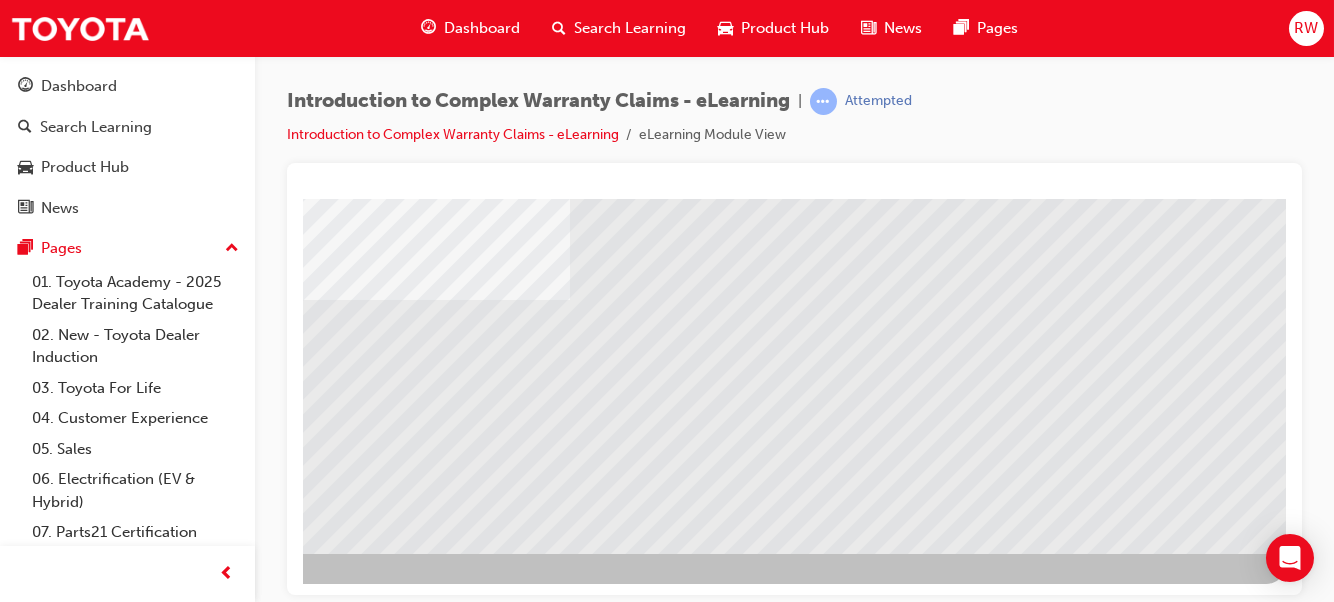 drag, startPoint x: 970, startPoint y: 589, endPoint x: 1594, endPoint y: 713, distance: 636.20123 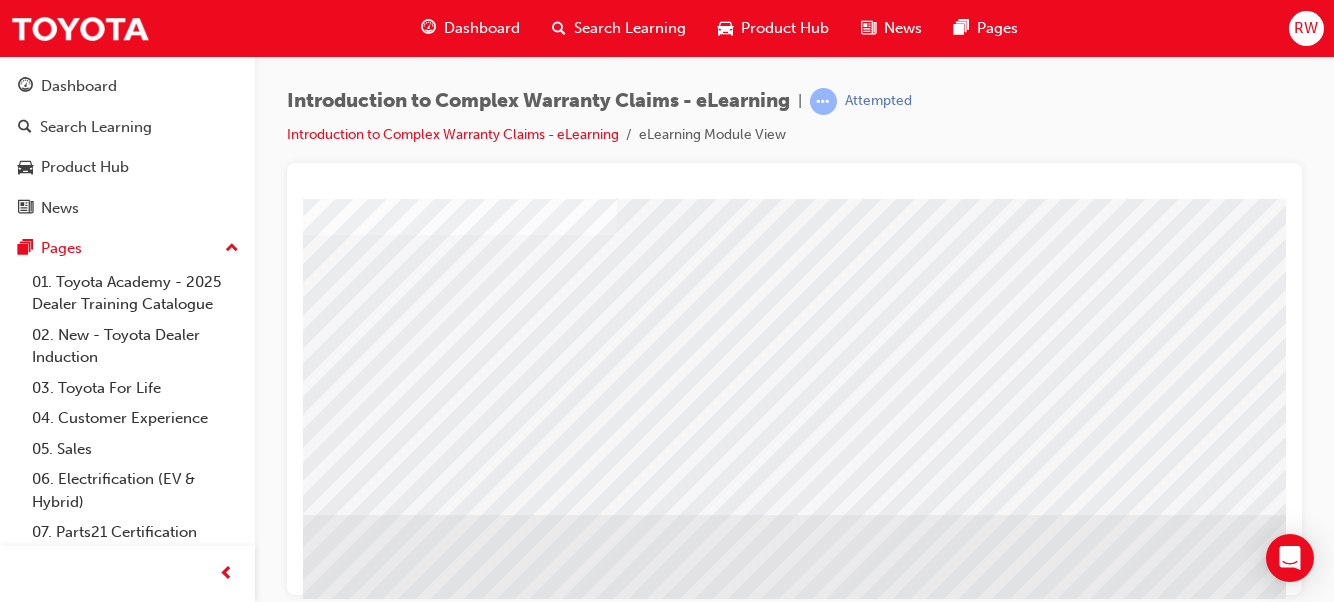 scroll, scrollTop: 99, scrollLeft: 0, axis: vertical 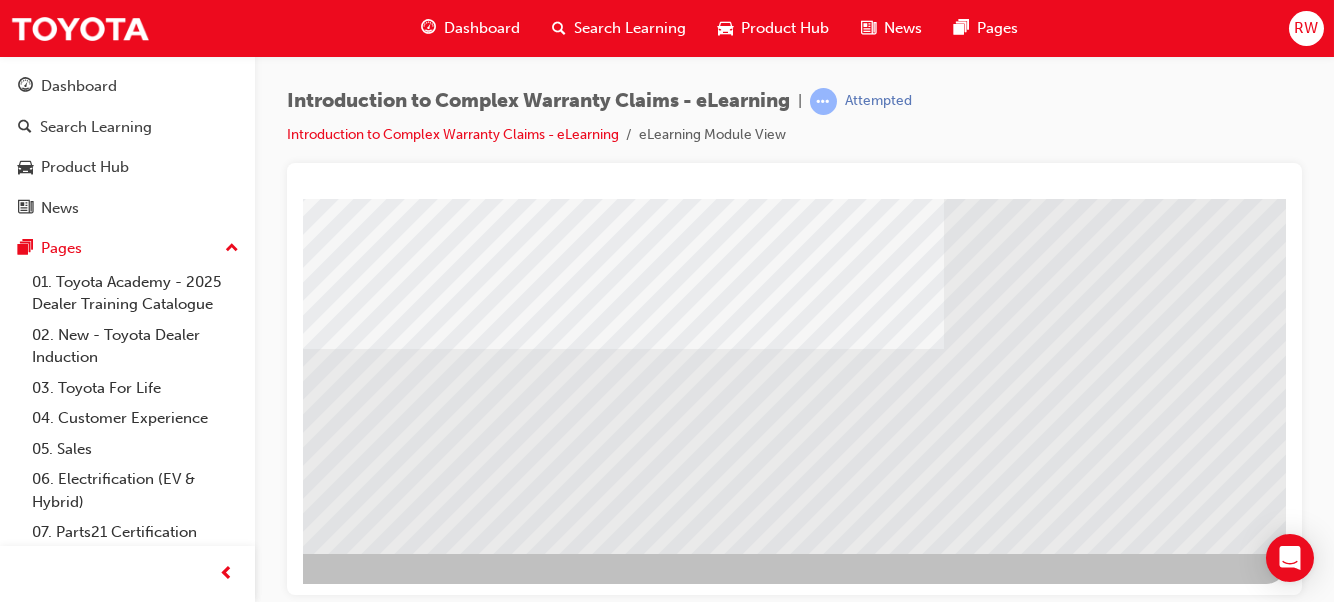 drag, startPoint x: 1285, startPoint y: 412, endPoint x: 1592, endPoint y: 726, distance: 439.1412 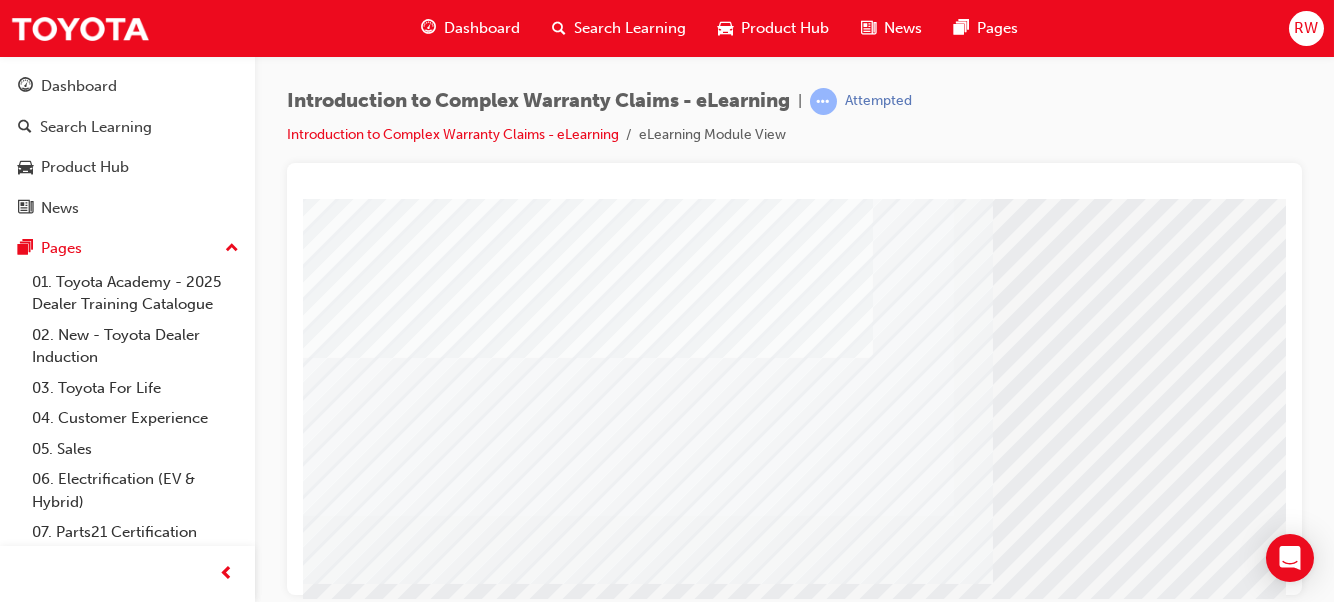 scroll, scrollTop: 365, scrollLeft: 0, axis: vertical 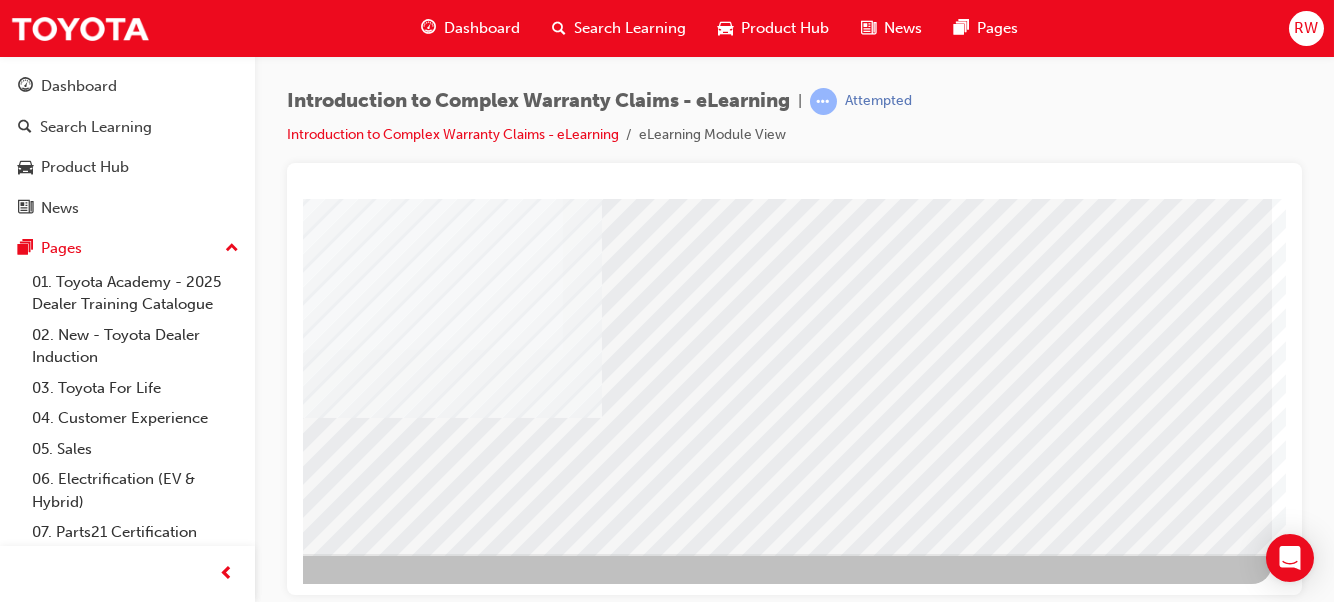 click at bounding box center [-25, 2663] 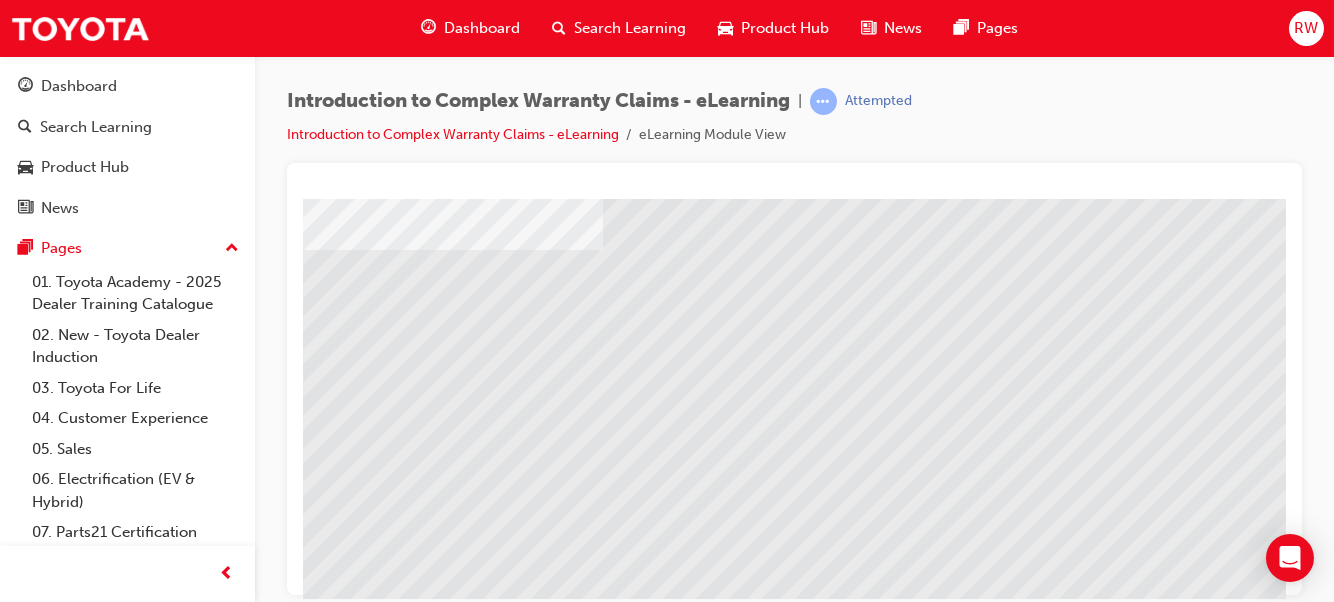 scroll, scrollTop: 300, scrollLeft: 0, axis: vertical 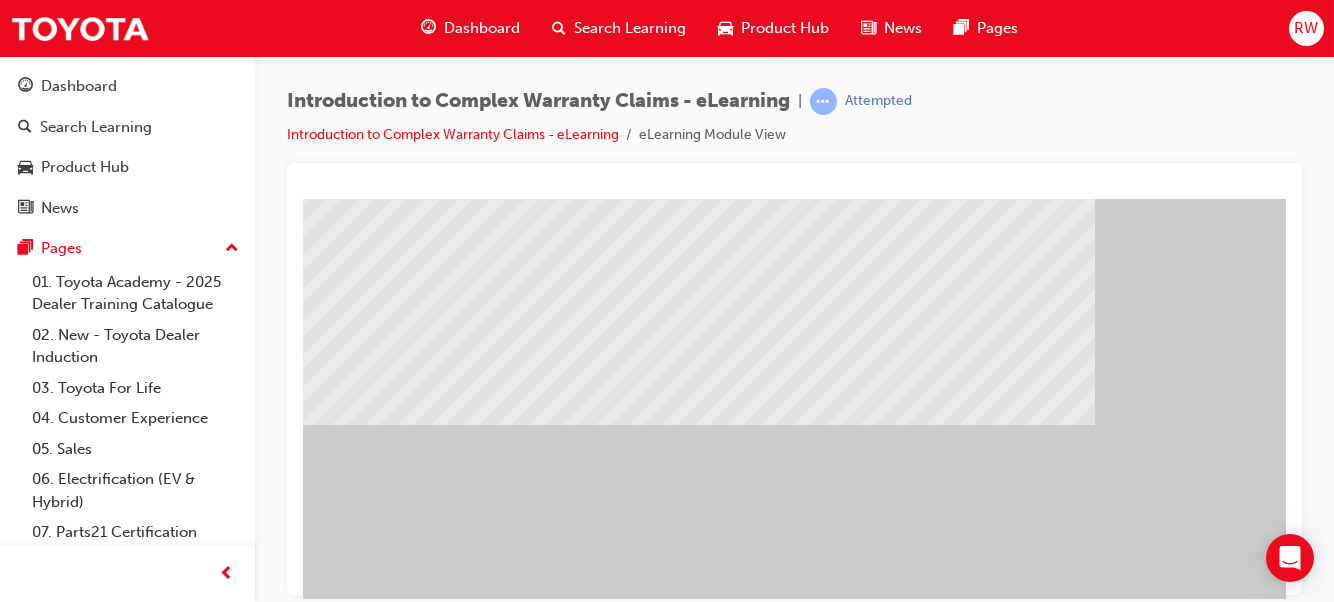 click at bounding box center [243, 1497] 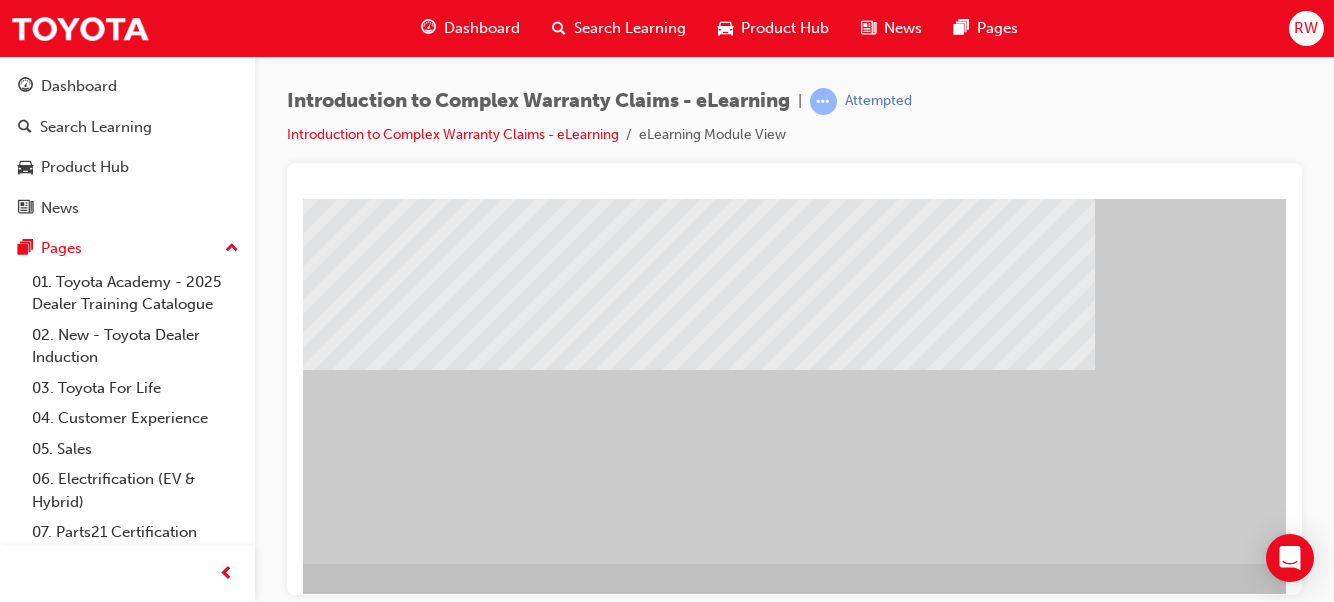 scroll, scrollTop: 365, scrollLeft: 256, axis: both 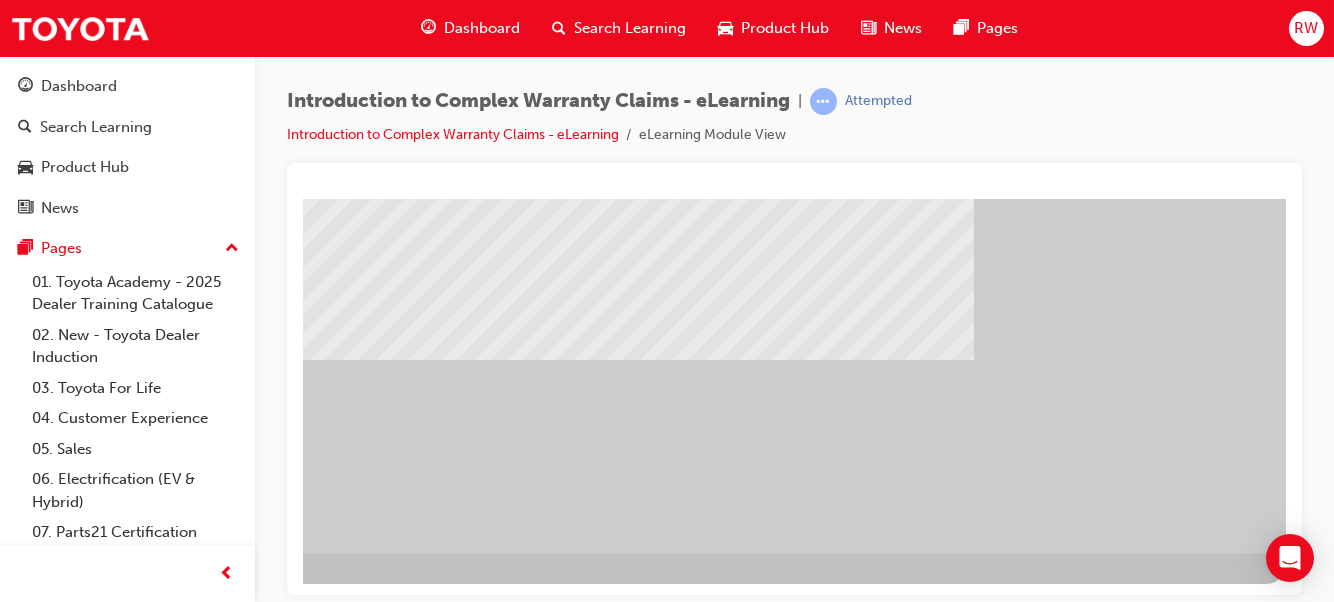 click at bounding box center [-11, 1231] 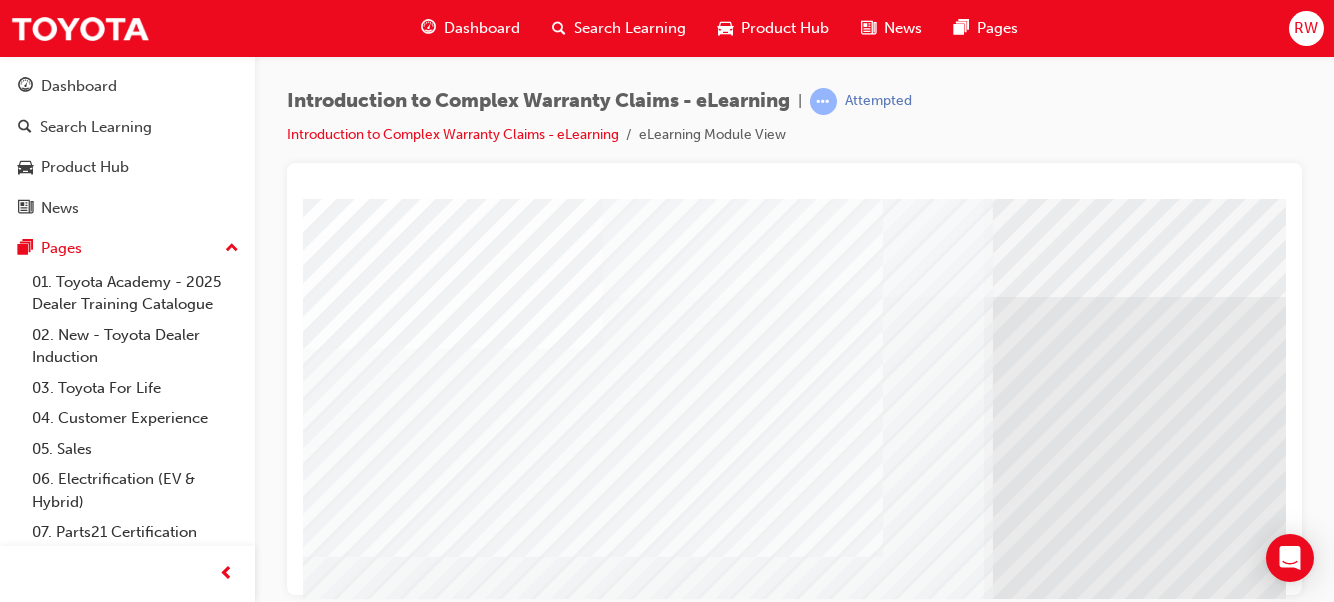 scroll, scrollTop: 365, scrollLeft: 0, axis: vertical 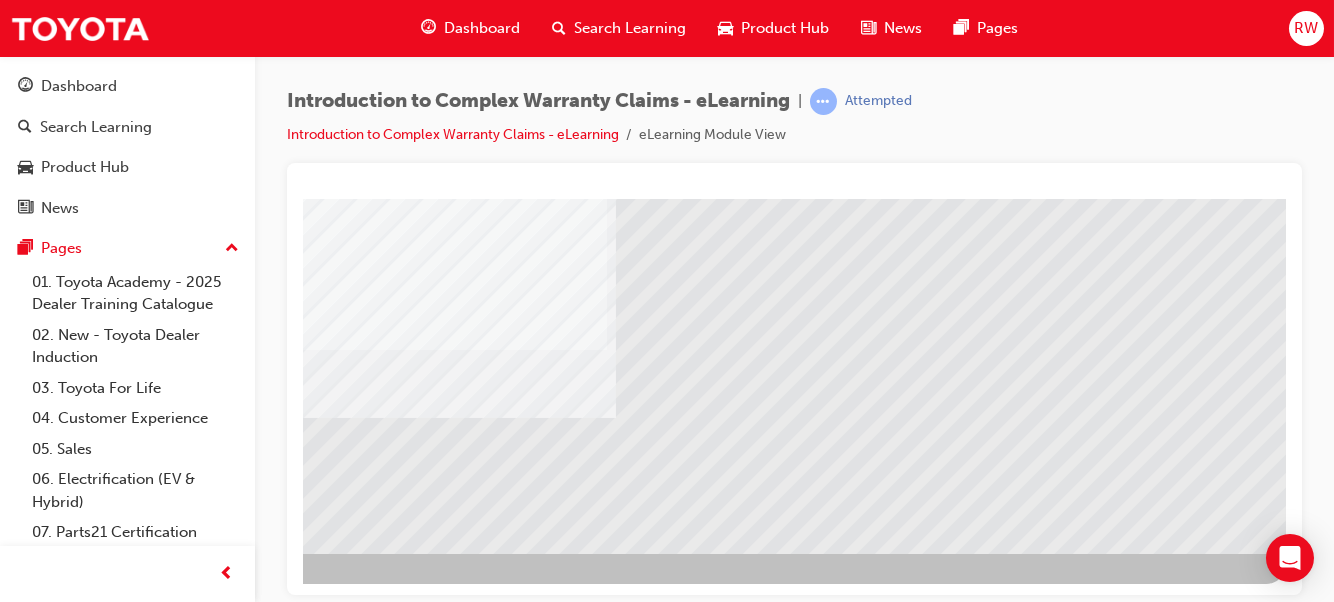 click at bounding box center [-11, 1941] 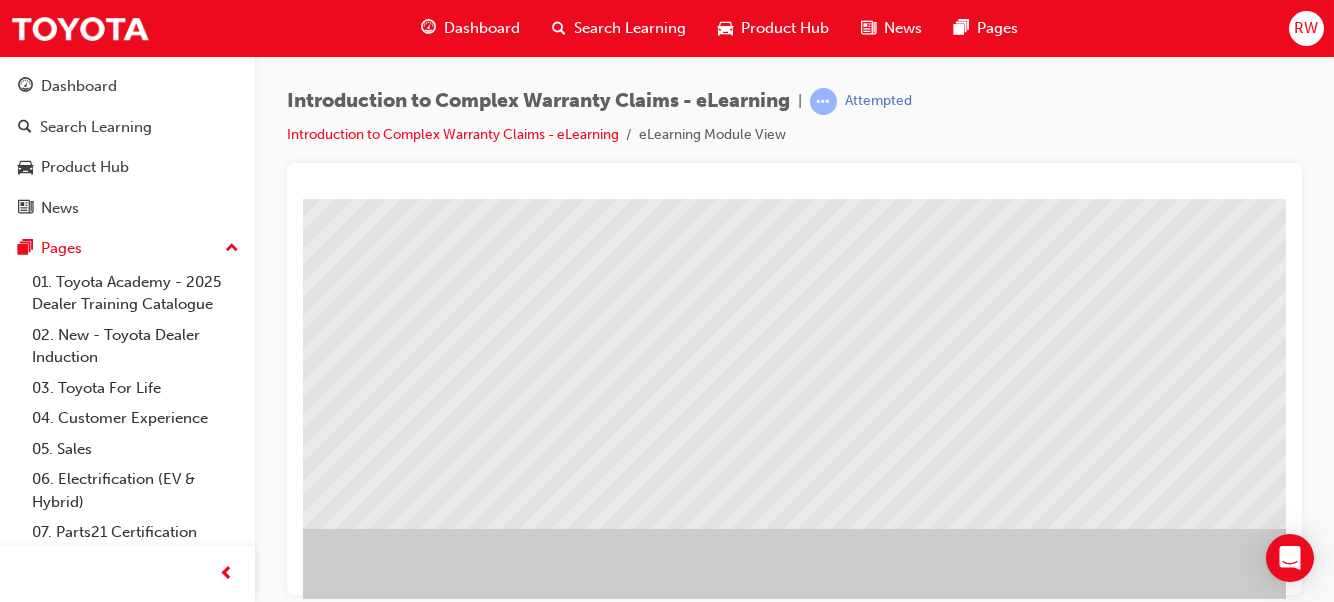 scroll, scrollTop: 300, scrollLeft: 0, axis: vertical 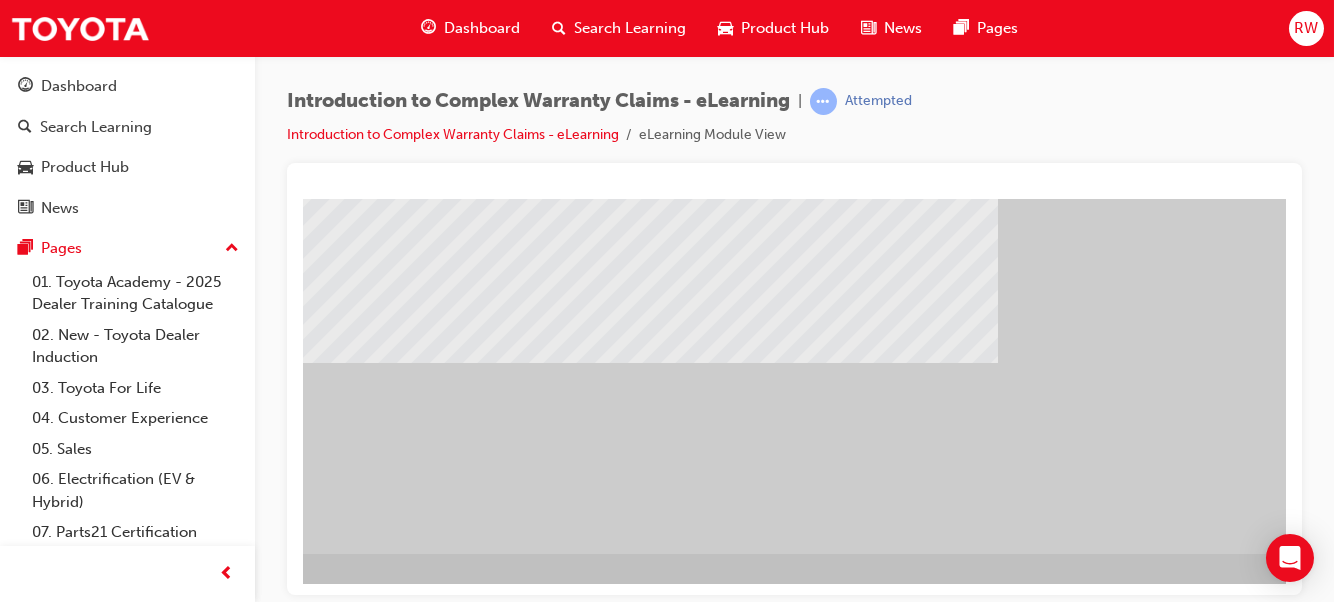 drag, startPoint x: 1278, startPoint y: 352, endPoint x: 1591, endPoint y: 731, distance: 491.5384 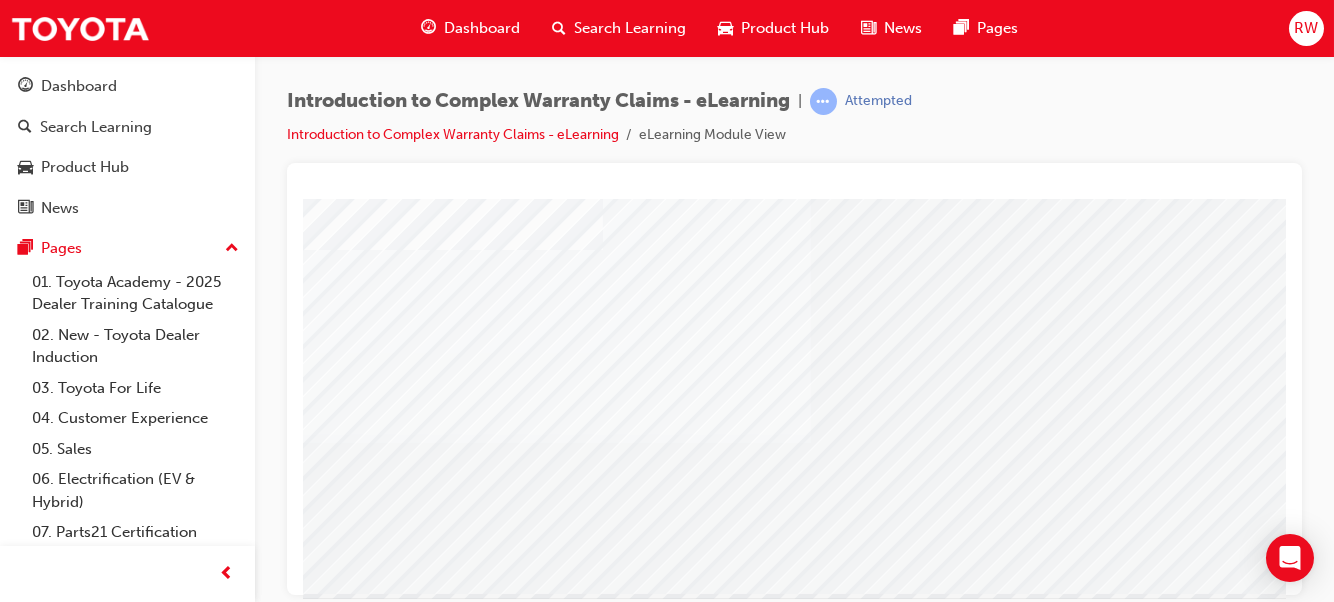 scroll, scrollTop: 199, scrollLeft: 0, axis: vertical 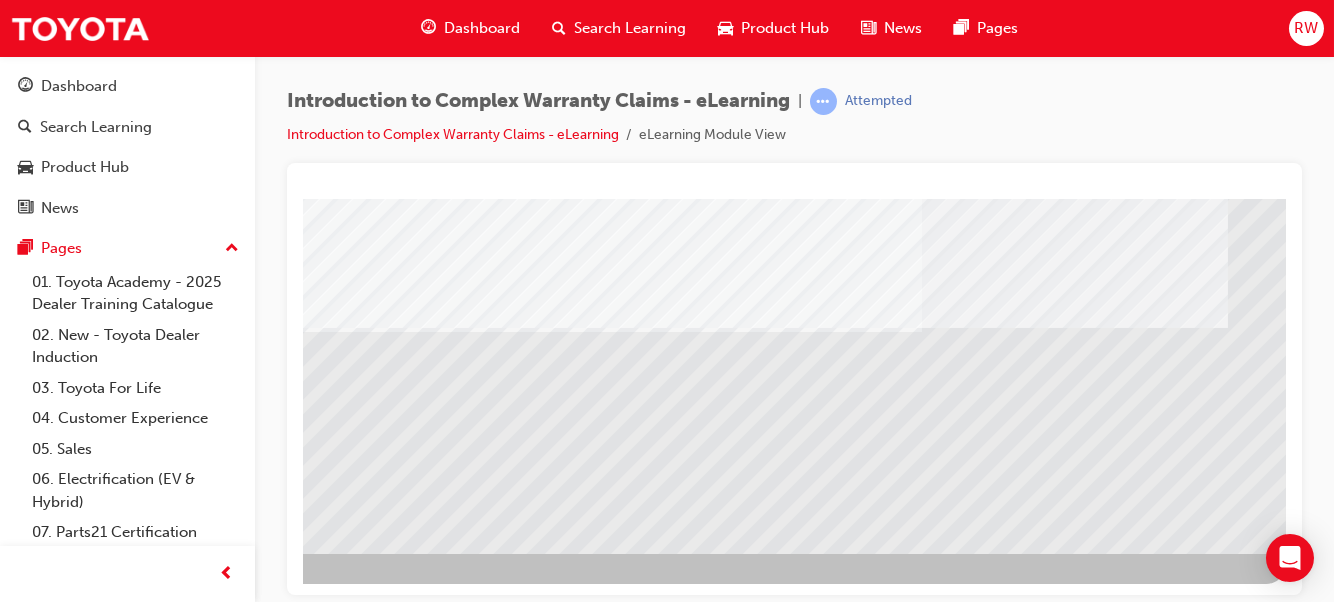 drag, startPoint x: 966, startPoint y: 589, endPoint x: 1593, endPoint y: 730, distance: 642.65857 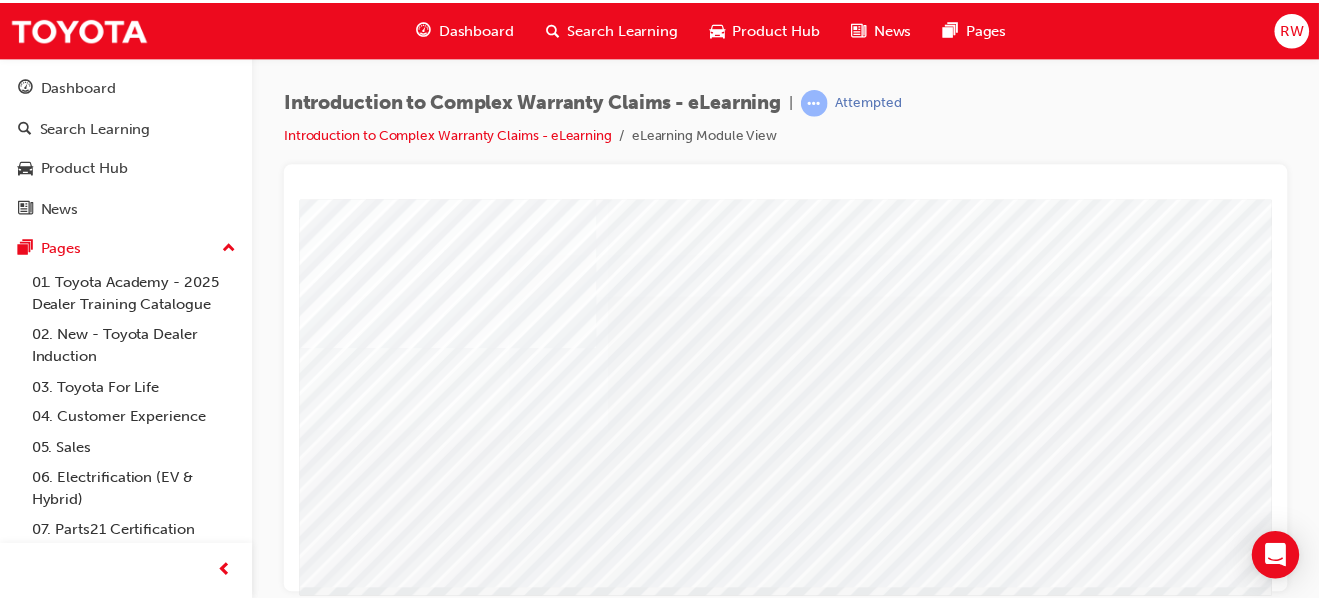 scroll, scrollTop: 365, scrollLeft: 0, axis: vertical 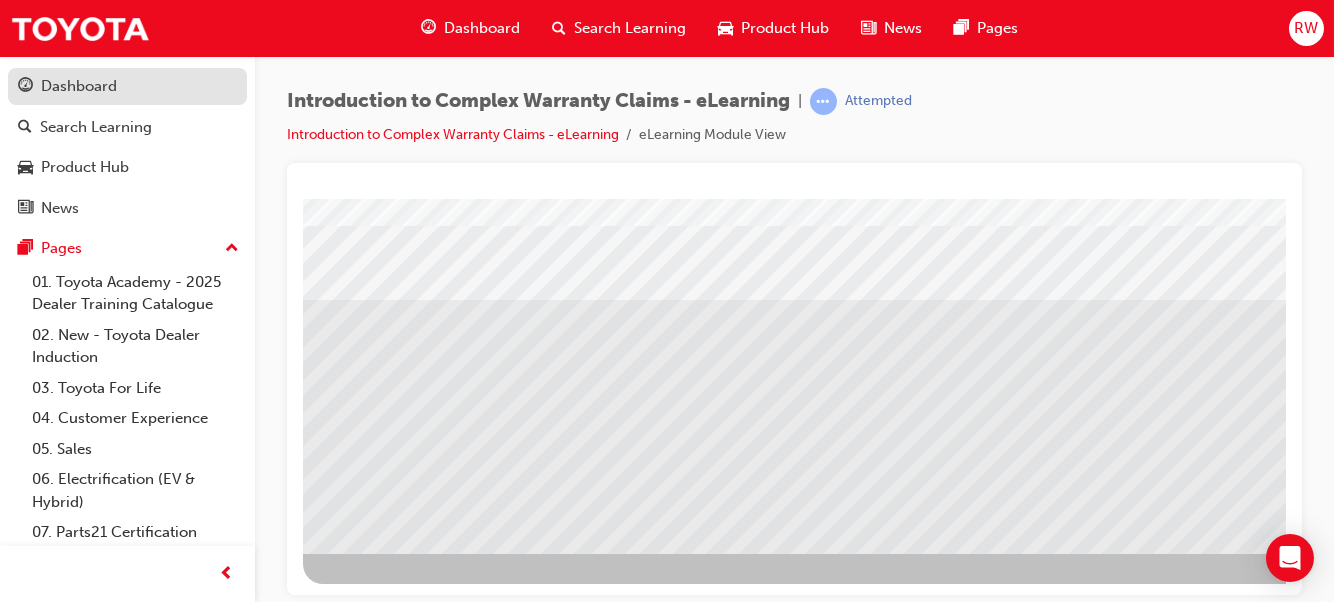 click on "Dashboard" at bounding box center (79, 86) 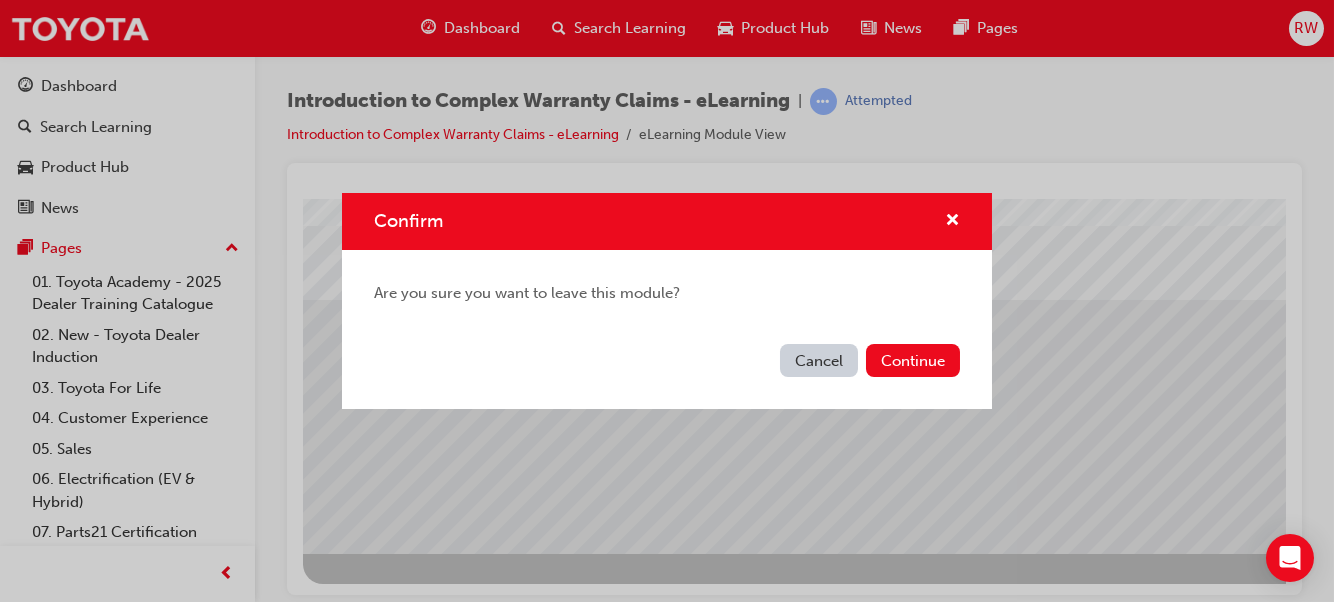 click on "Cancel" at bounding box center (819, 360) 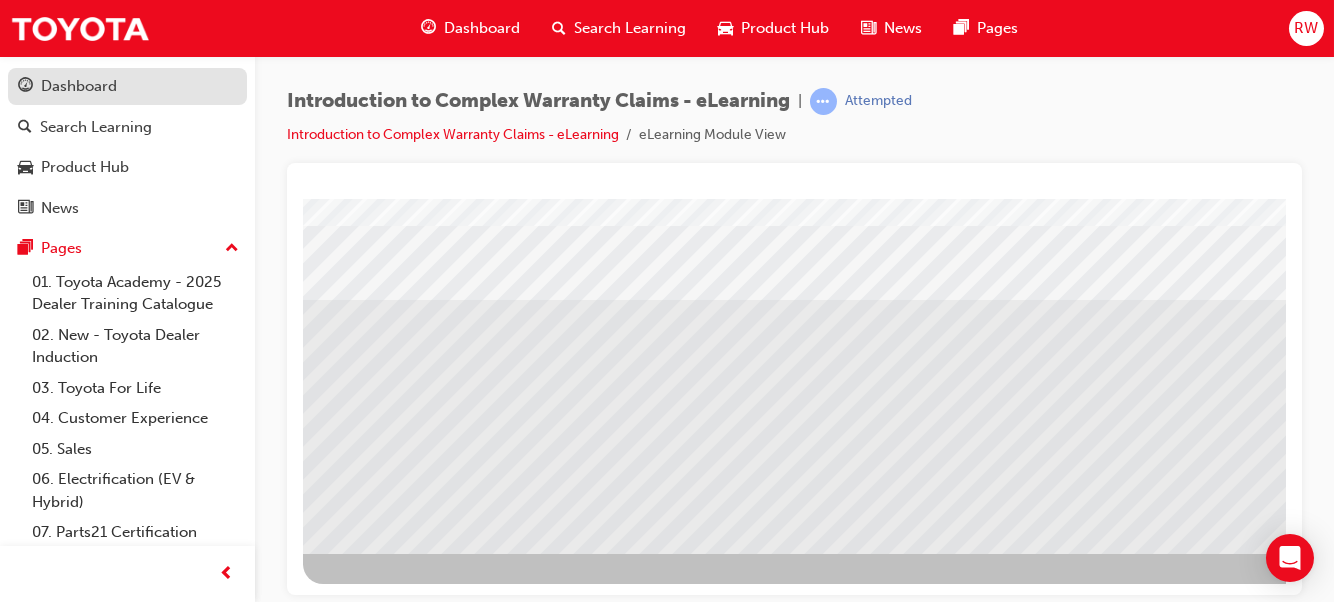 click on "Dashboard" at bounding box center [127, 86] 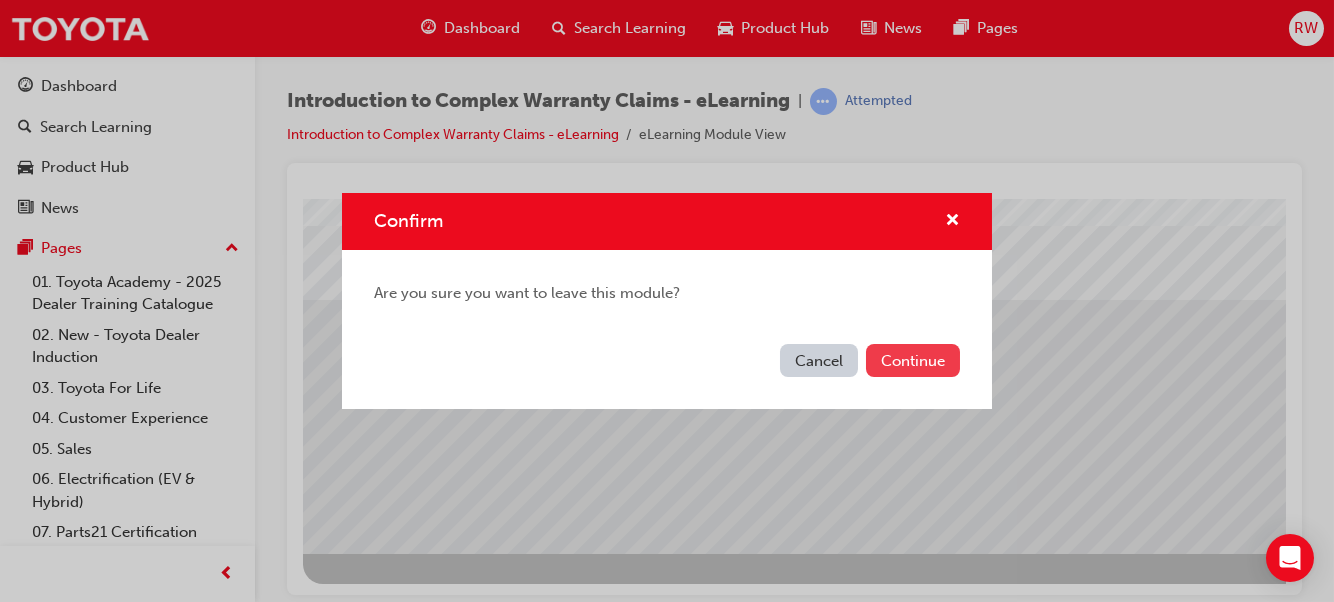 click on "Continue" at bounding box center (913, 360) 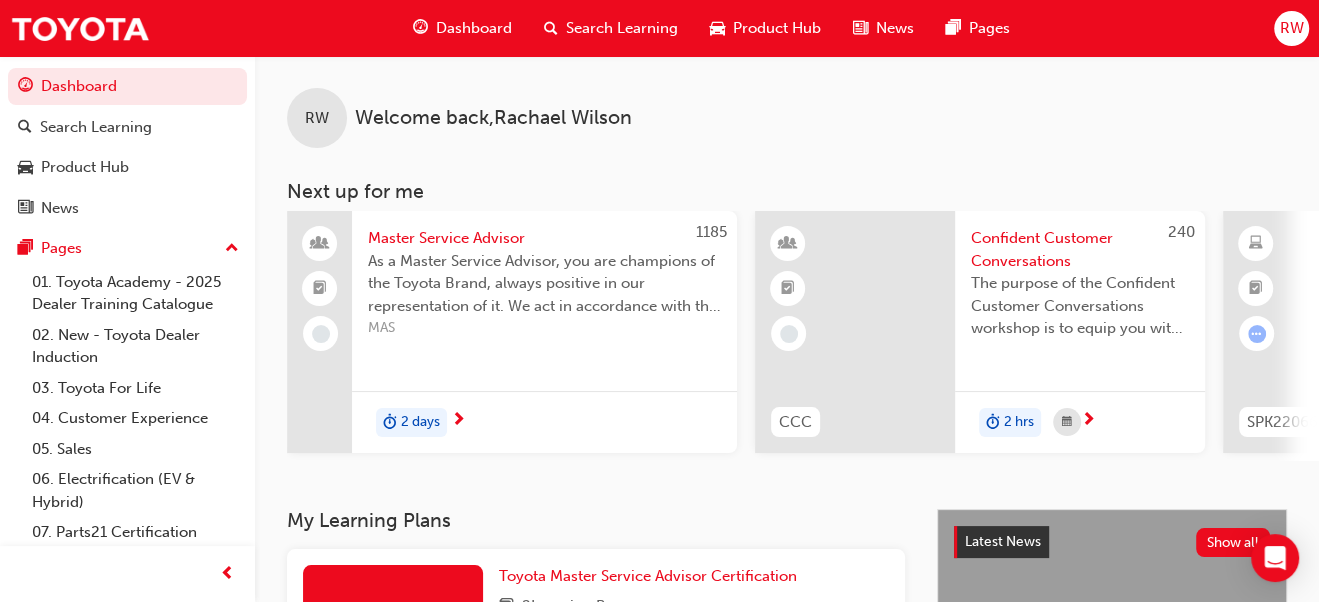 click on "Confident Customer Conversations" at bounding box center [1080, 249] 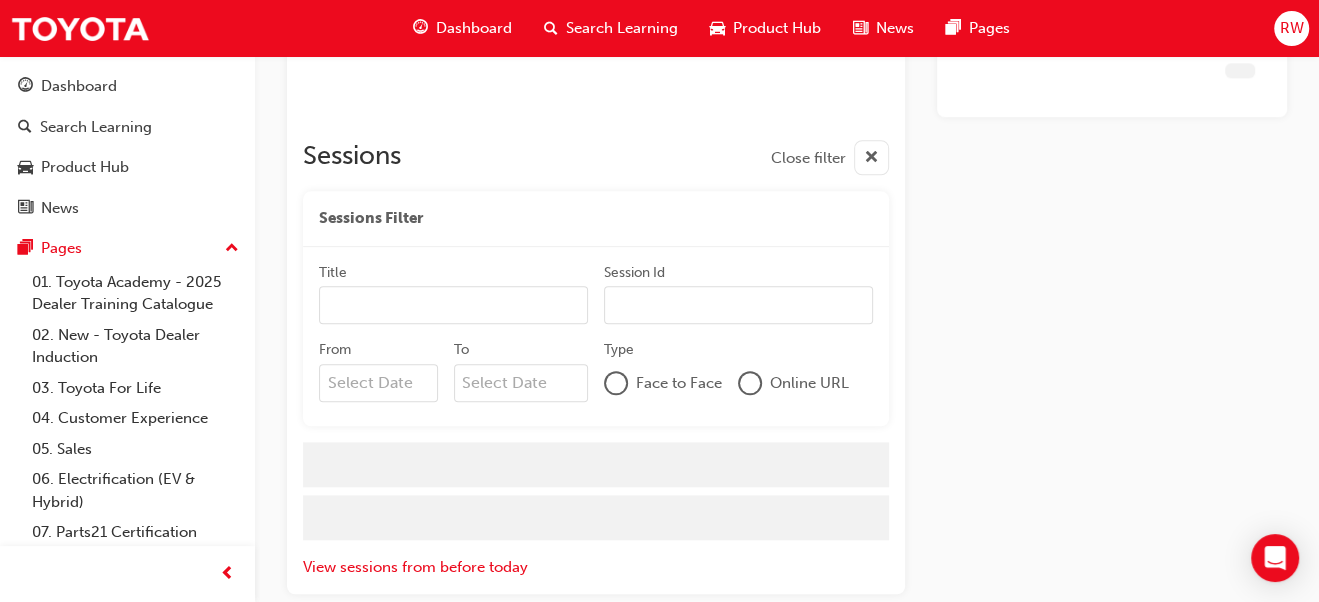 scroll, scrollTop: 1273, scrollLeft: 0, axis: vertical 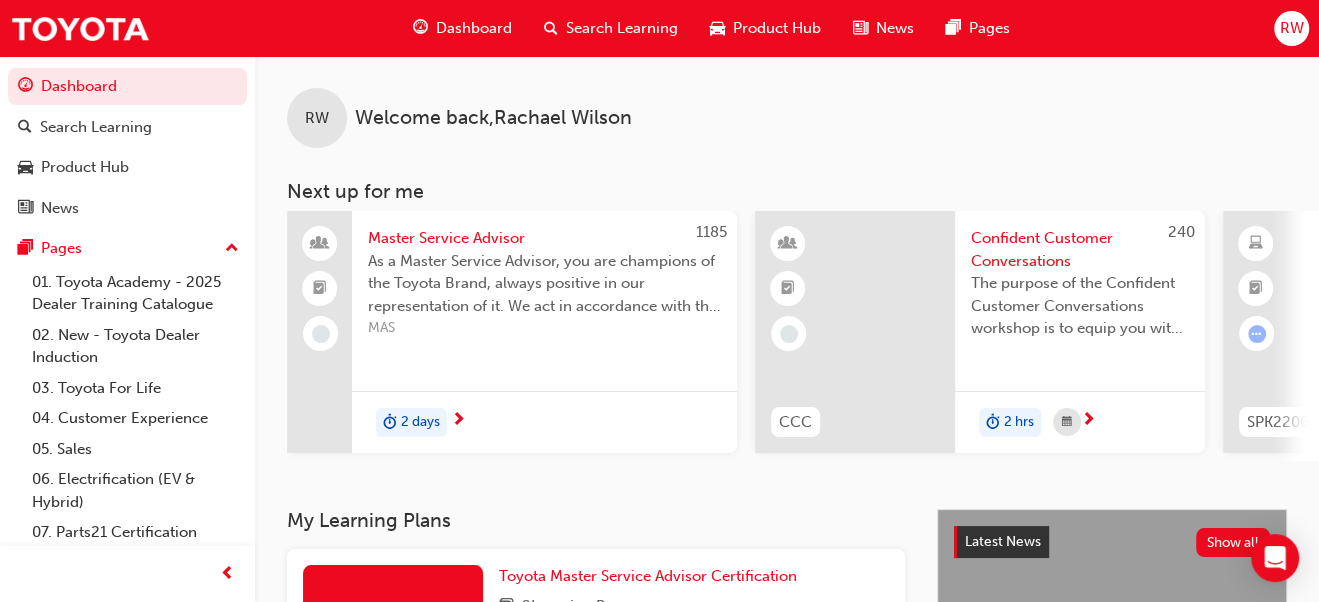 click on "Search Learning" at bounding box center (622, 28) 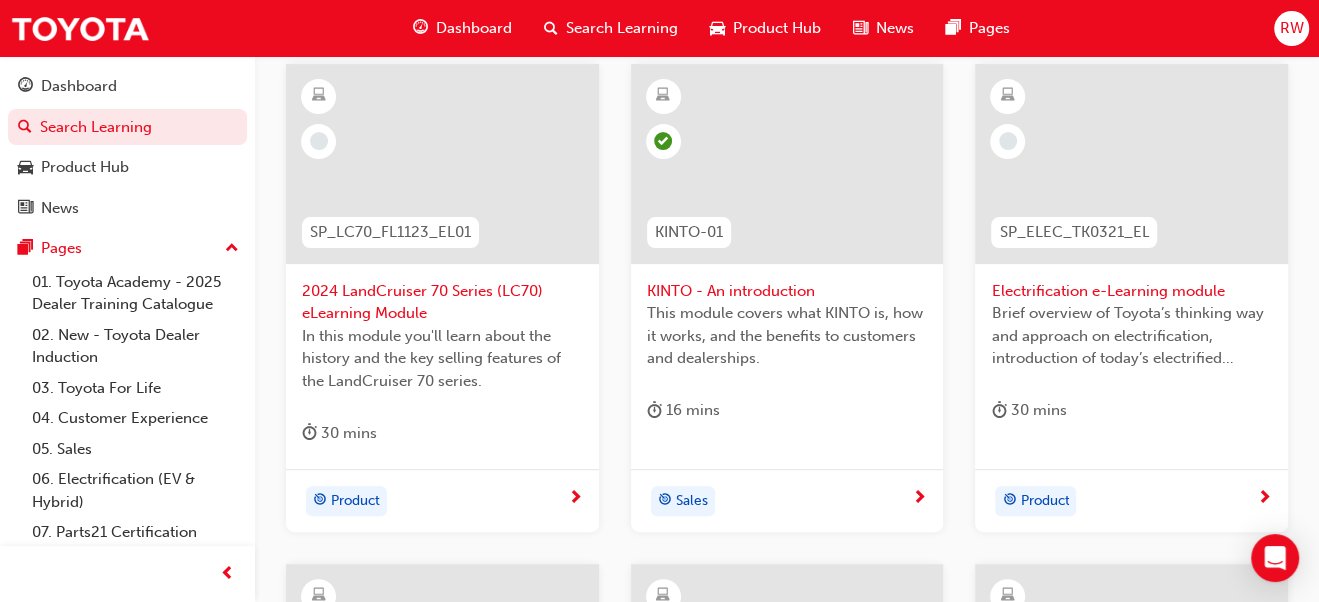 scroll, scrollTop: 300, scrollLeft: 0, axis: vertical 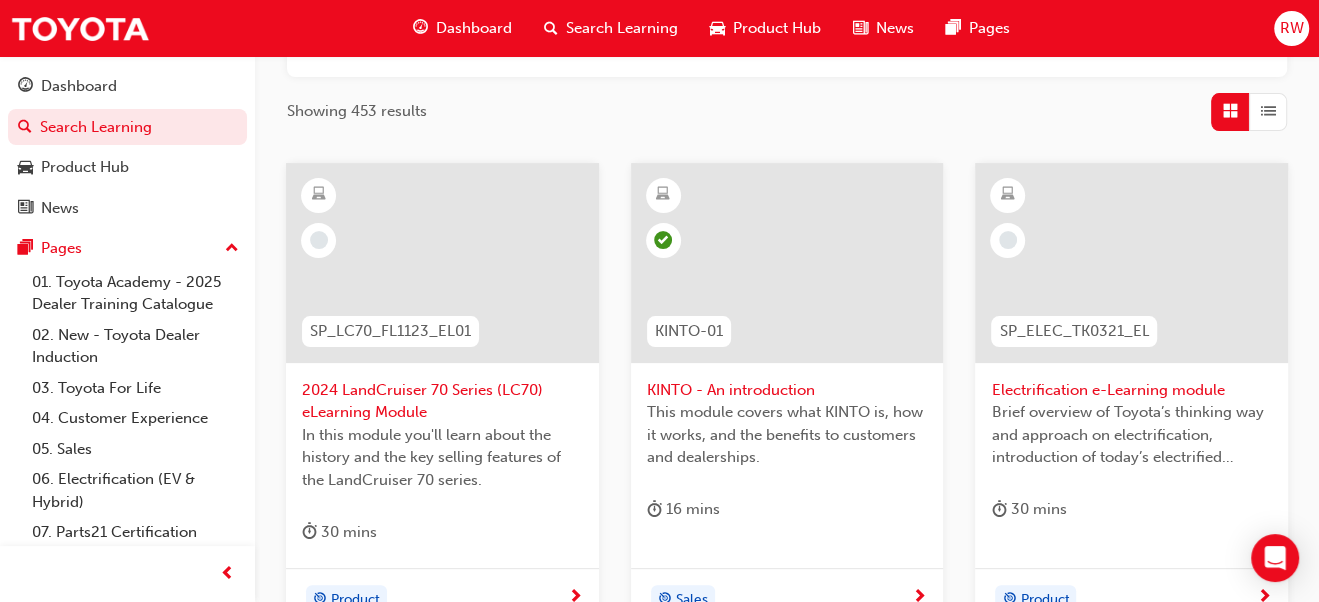 click on "2024 LandCruiser 70 Series (LC70) eLearning Module" at bounding box center [442, 401] 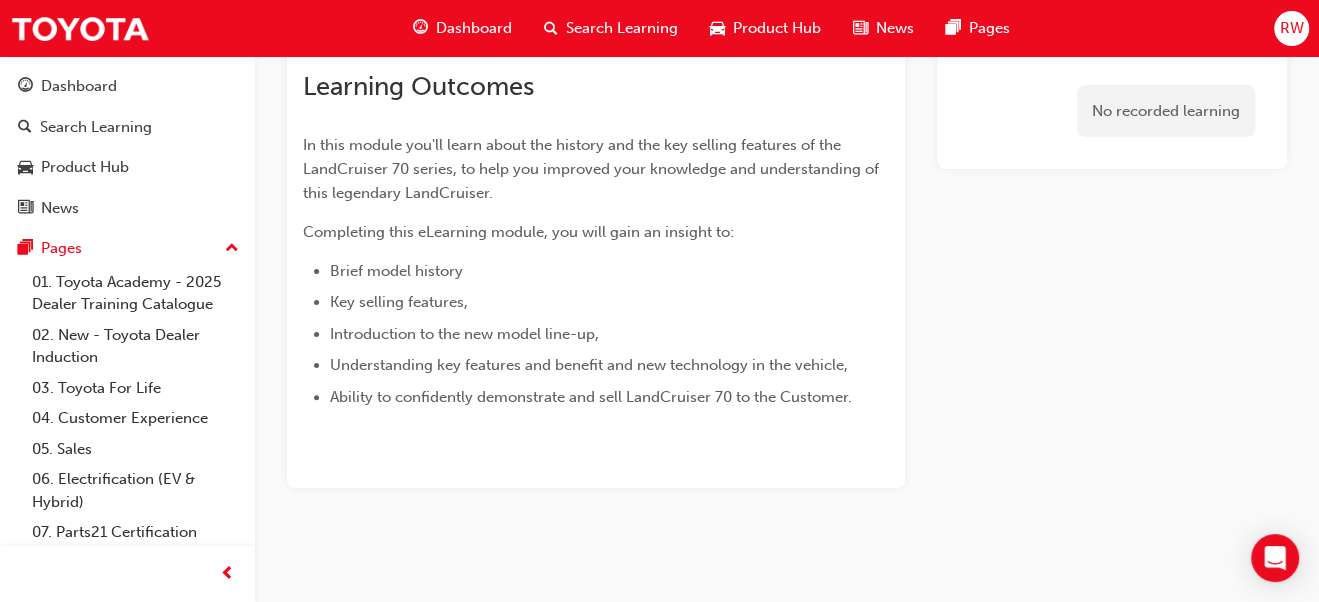 scroll, scrollTop: 0, scrollLeft: 0, axis: both 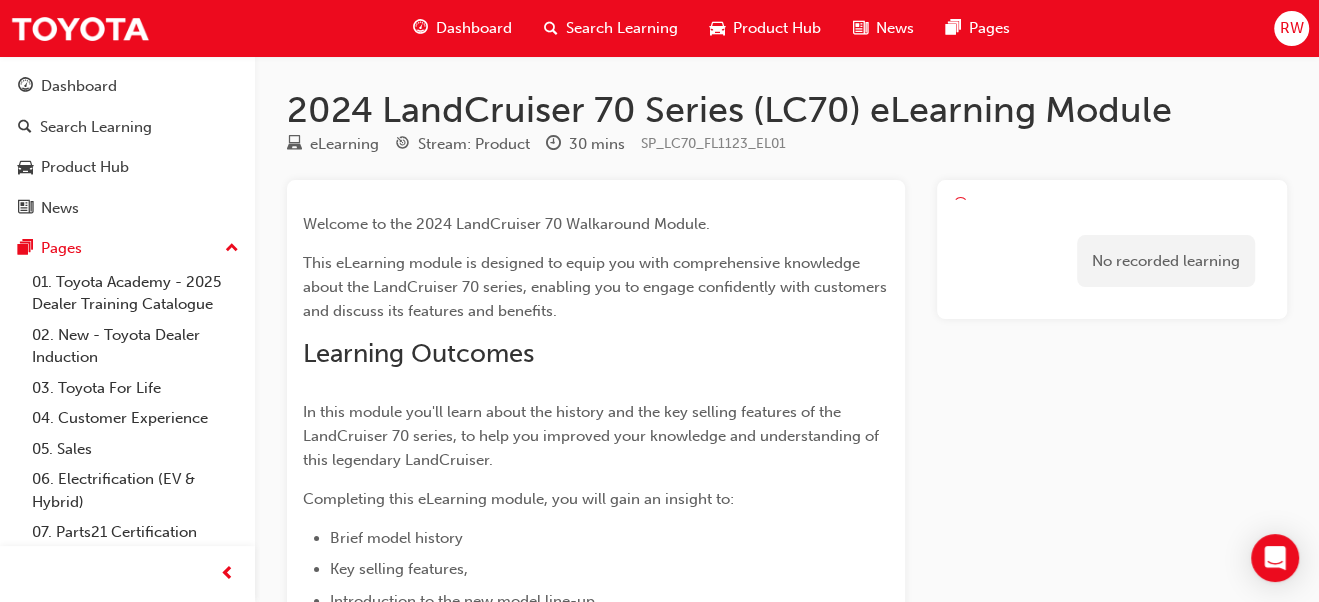 click on "Dashboard" at bounding box center [474, 28] 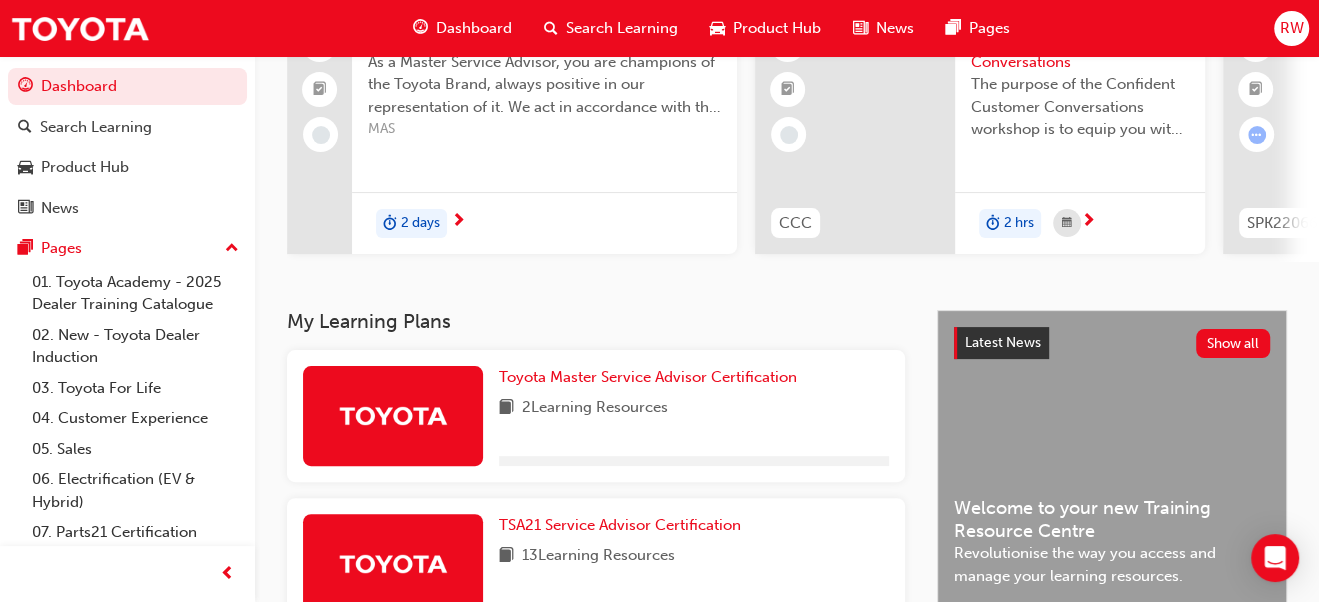 scroll, scrollTop: 300, scrollLeft: 0, axis: vertical 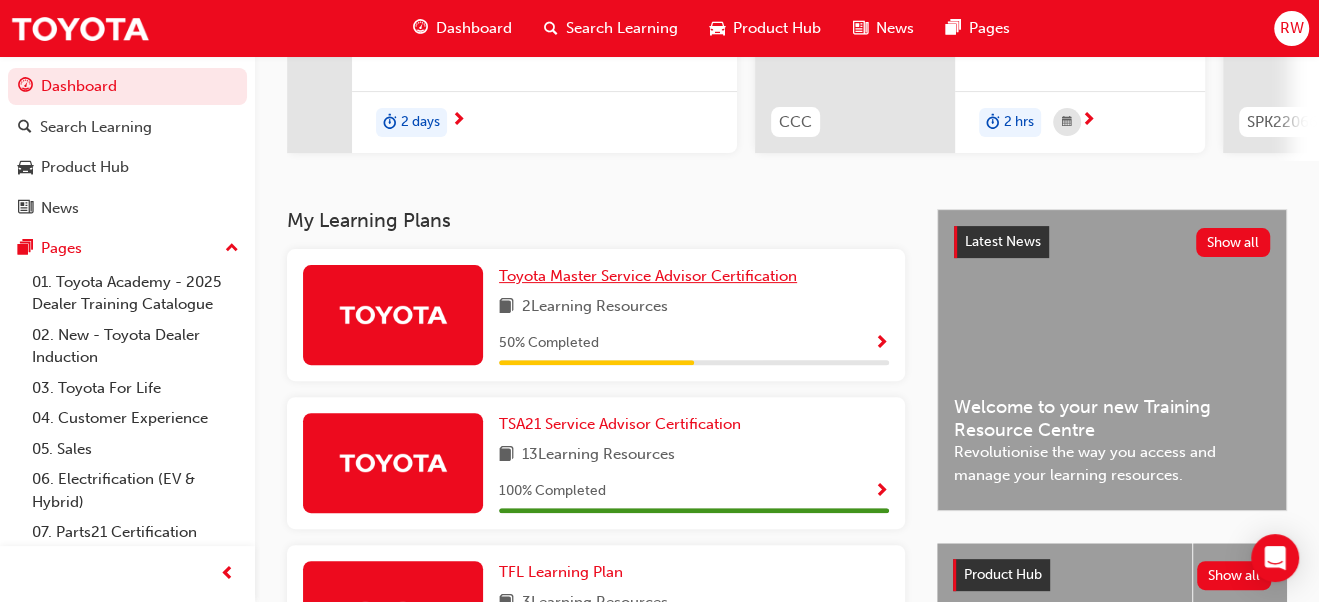 click on "Toyota Master Service Advisor Certification" at bounding box center [648, 276] 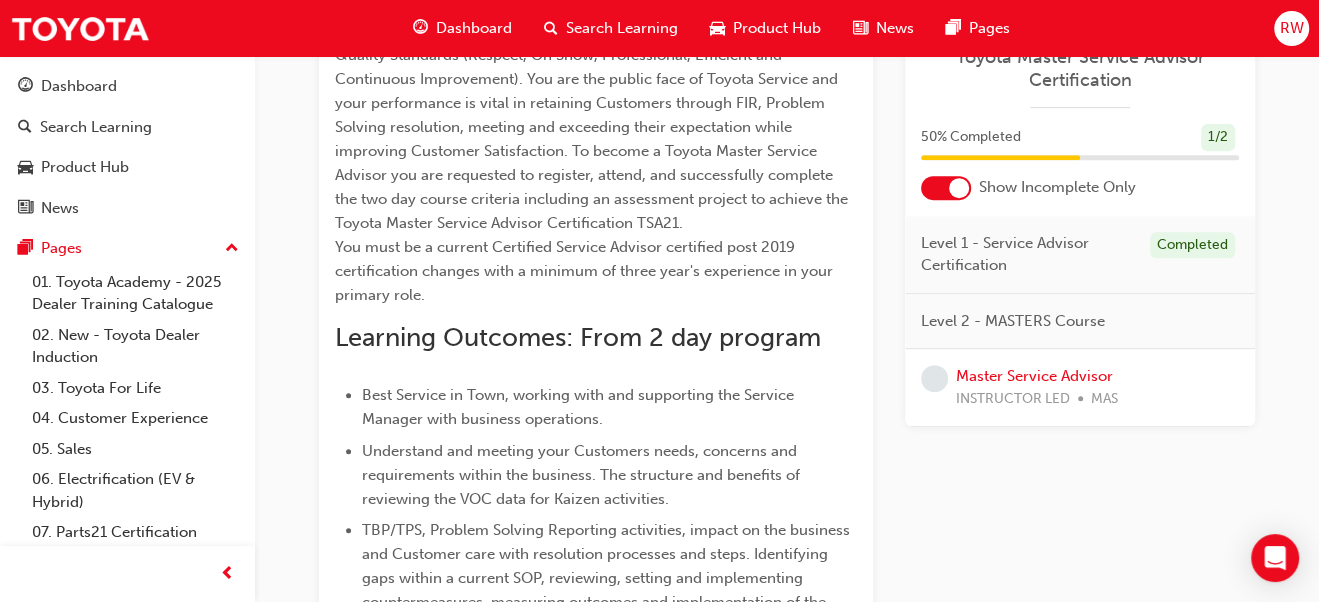 scroll, scrollTop: 0, scrollLeft: 0, axis: both 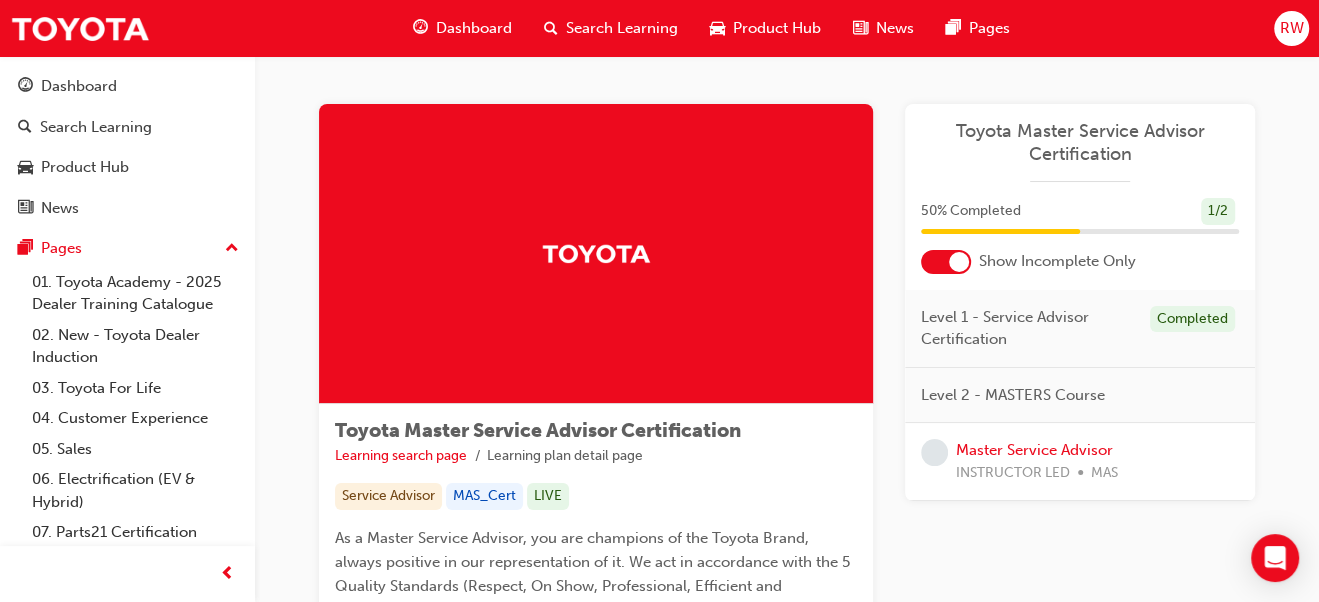 click on "Search Learning" at bounding box center (622, 28) 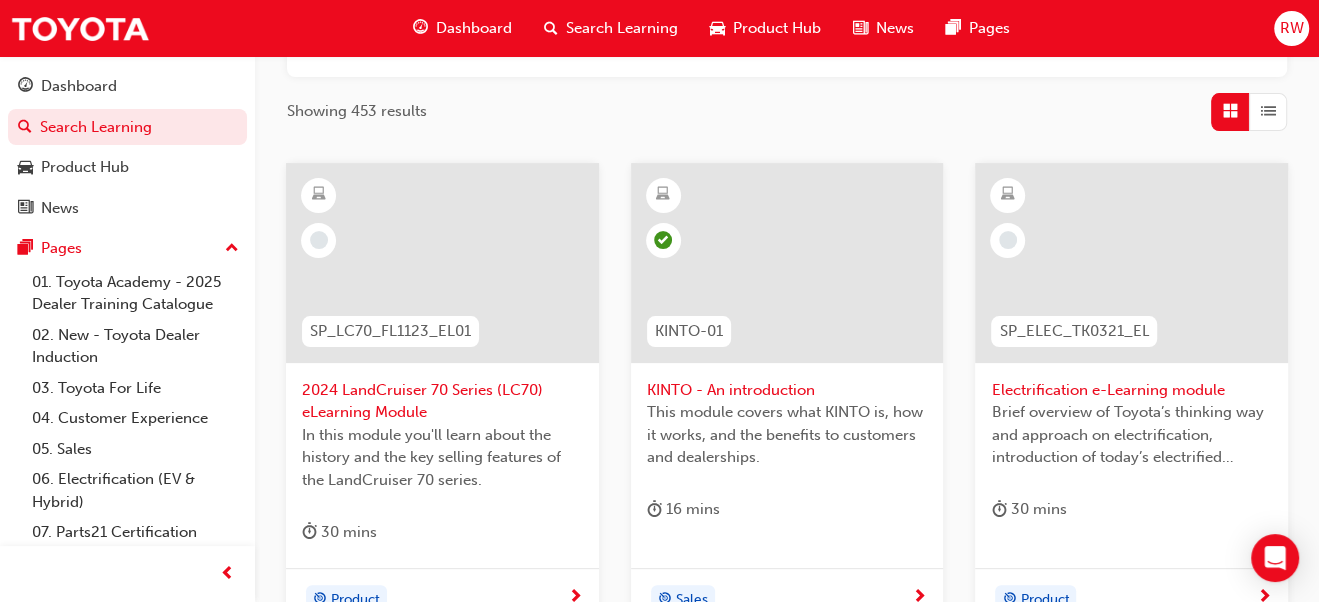 scroll, scrollTop: 399, scrollLeft: 0, axis: vertical 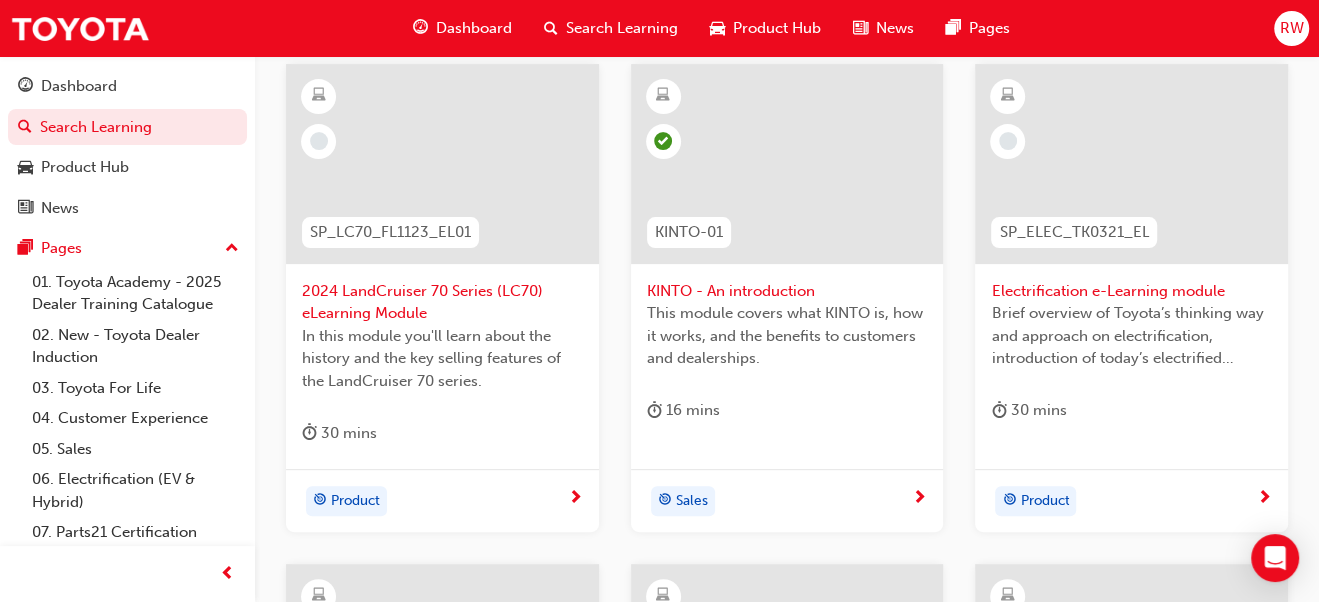 click on "Electrification  e-Learning module" at bounding box center (1131, 291) 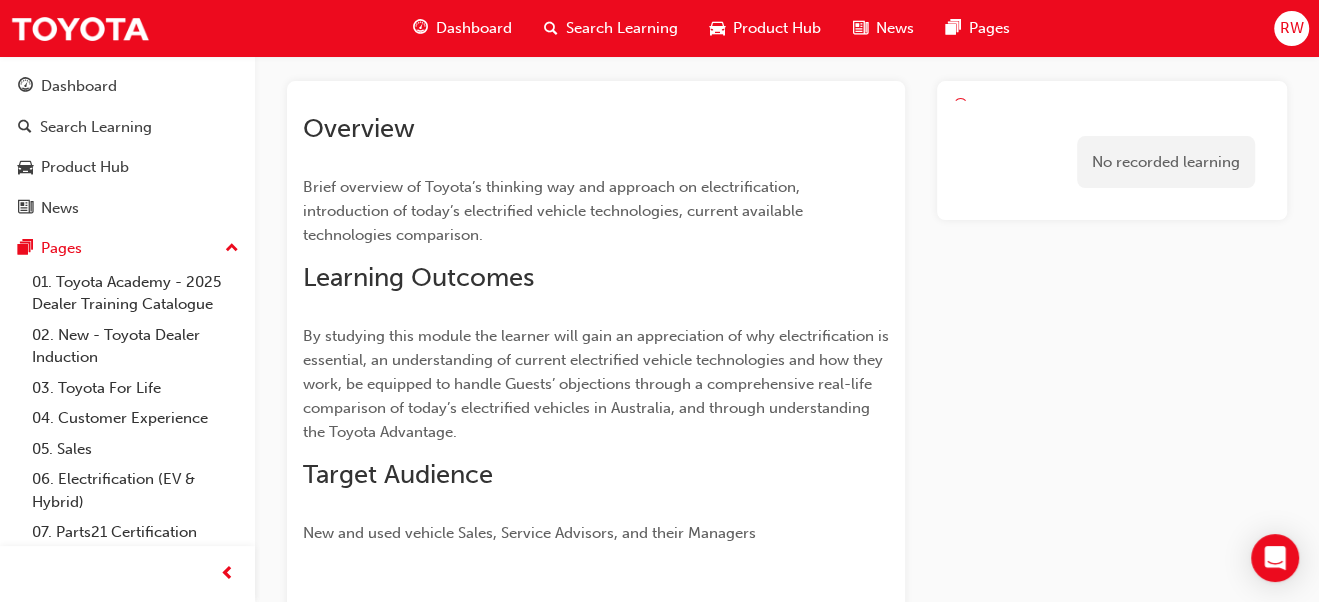 scroll, scrollTop: 0, scrollLeft: 0, axis: both 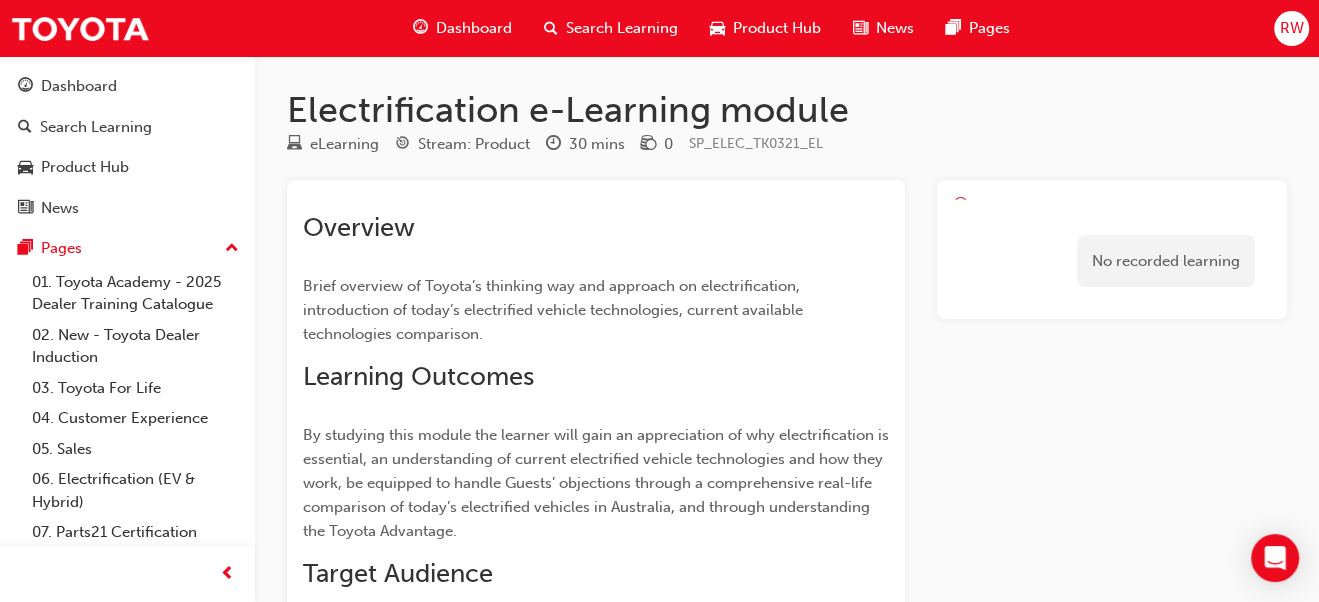 click on "Electrification  e-Learning module" at bounding box center (787, 110) 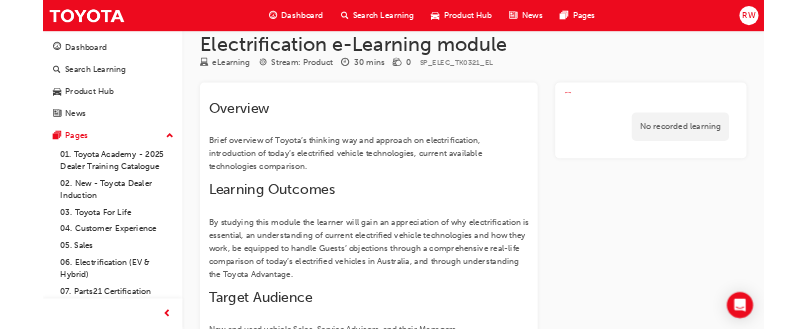 scroll, scrollTop: 0, scrollLeft: 0, axis: both 